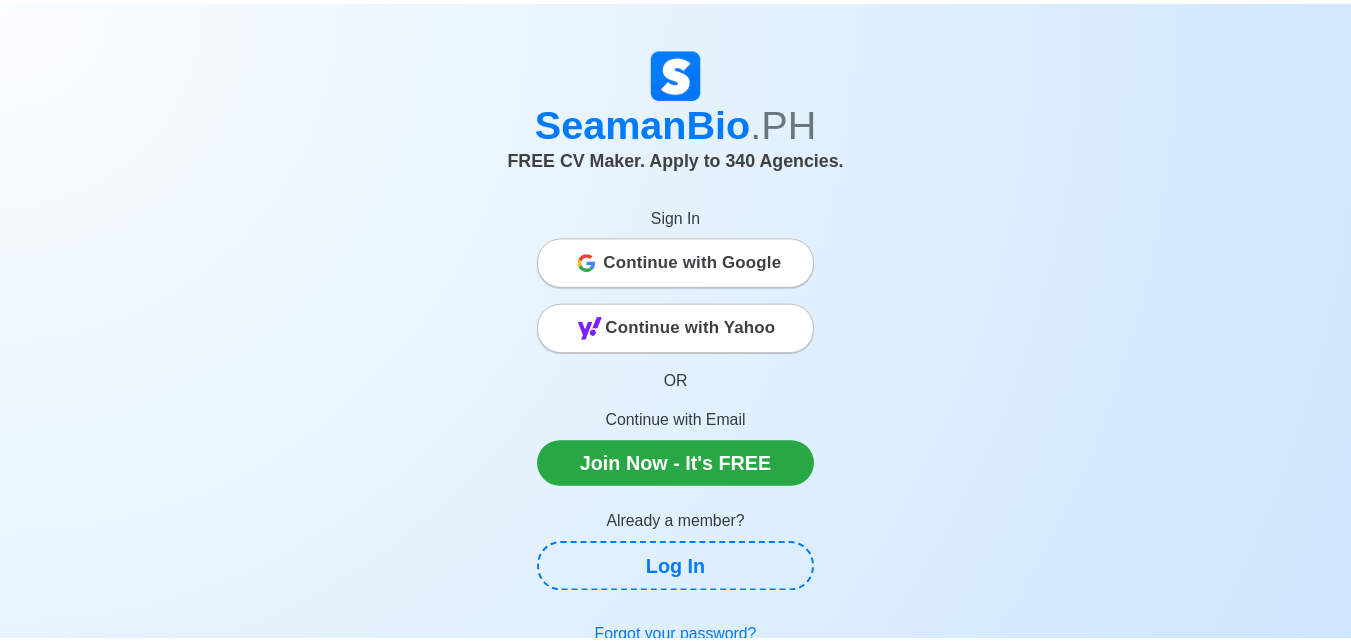 scroll, scrollTop: 0, scrollLeft: 0, axis: both 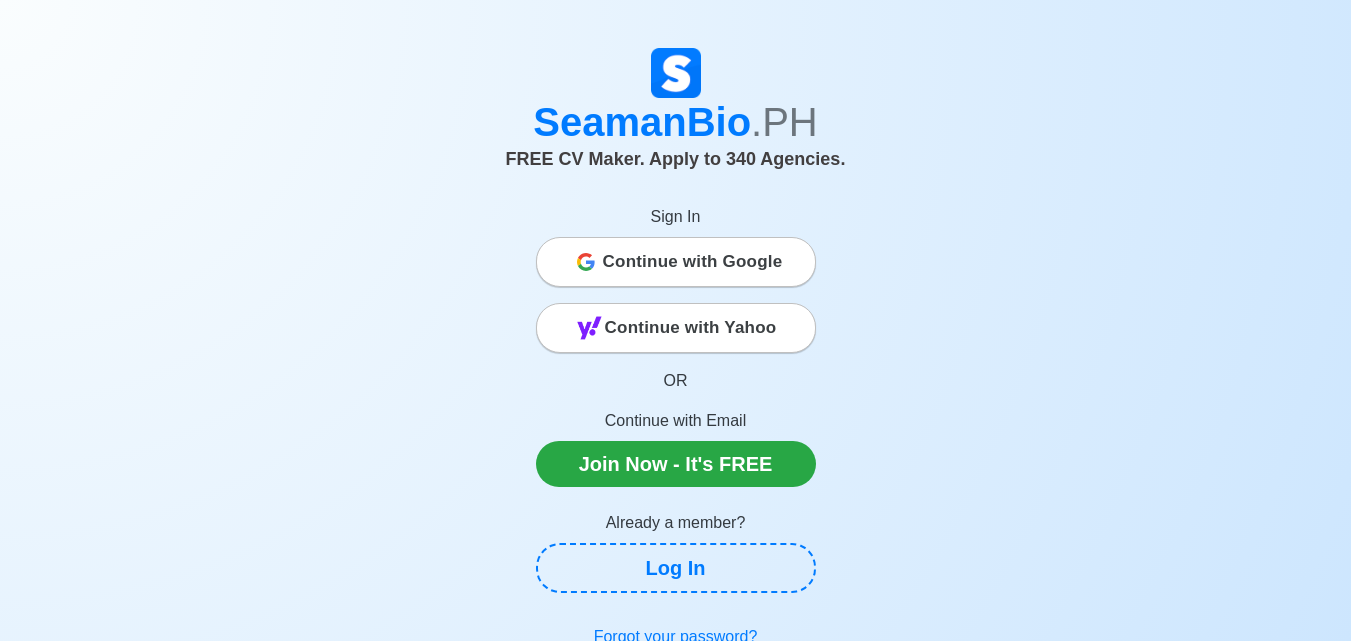 click on "Continue with Google" at bounding box center (693, 262) 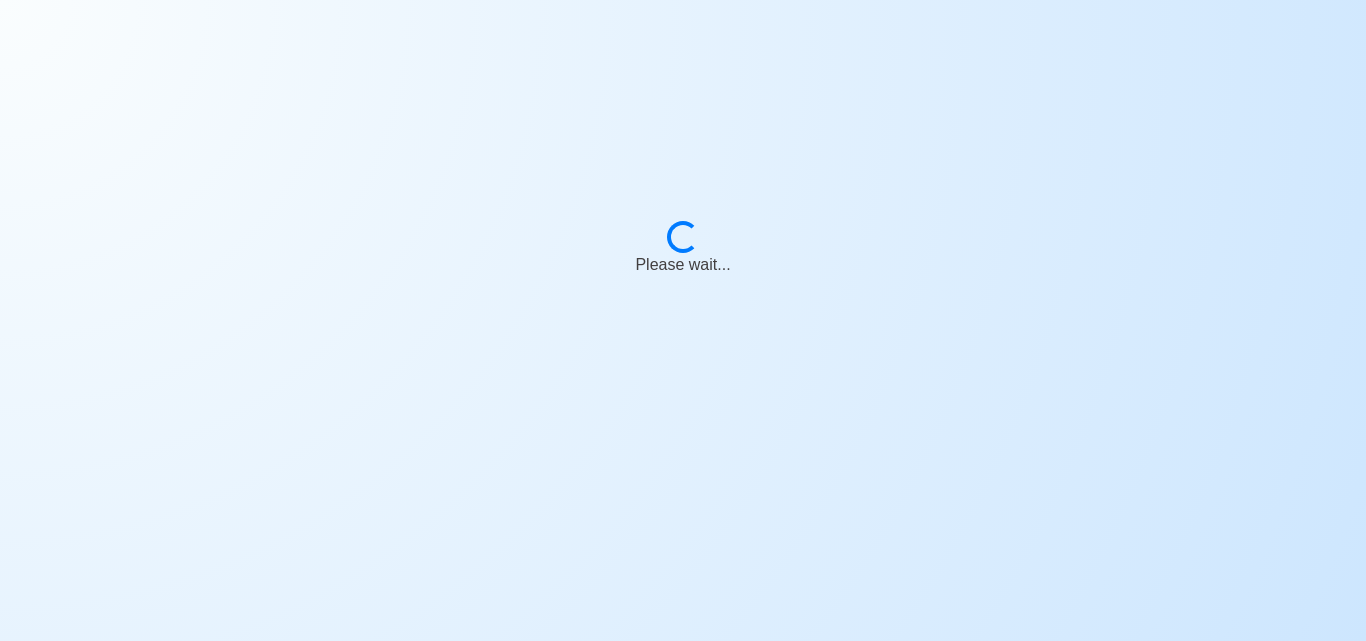 scroll, scrollTop: 0, scrollLeft: 0, axis: both 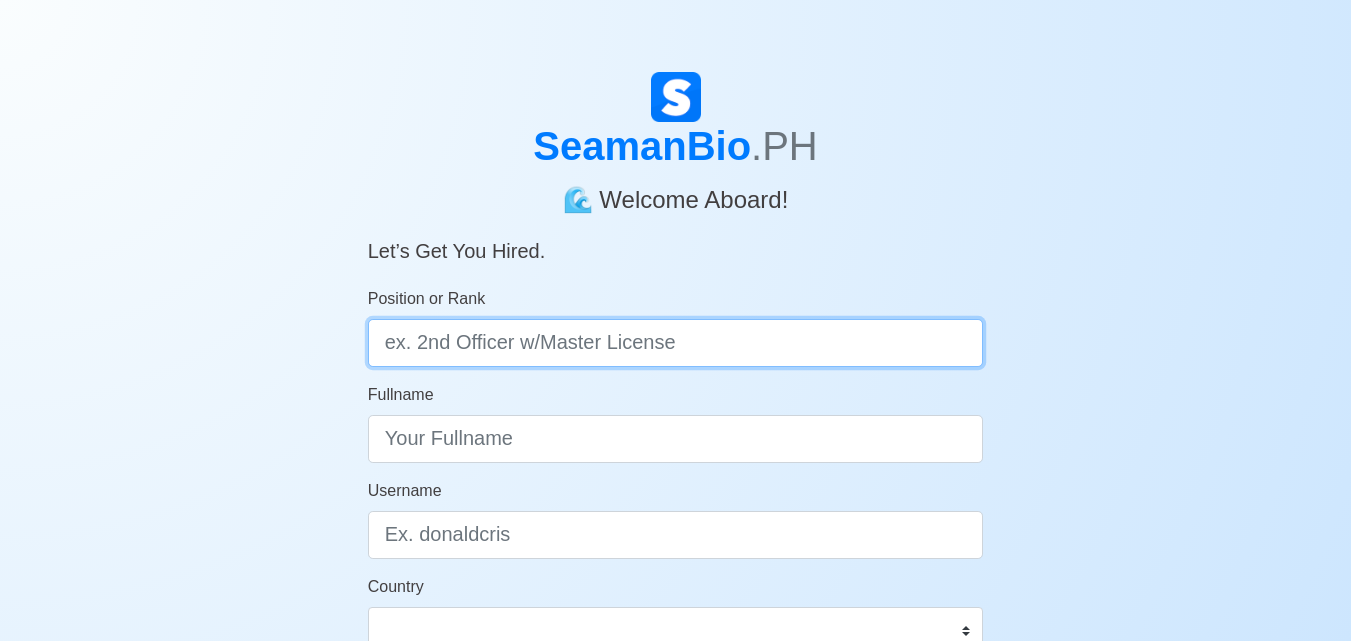 click on "Position or Rank" at bounding box center [676, 343] 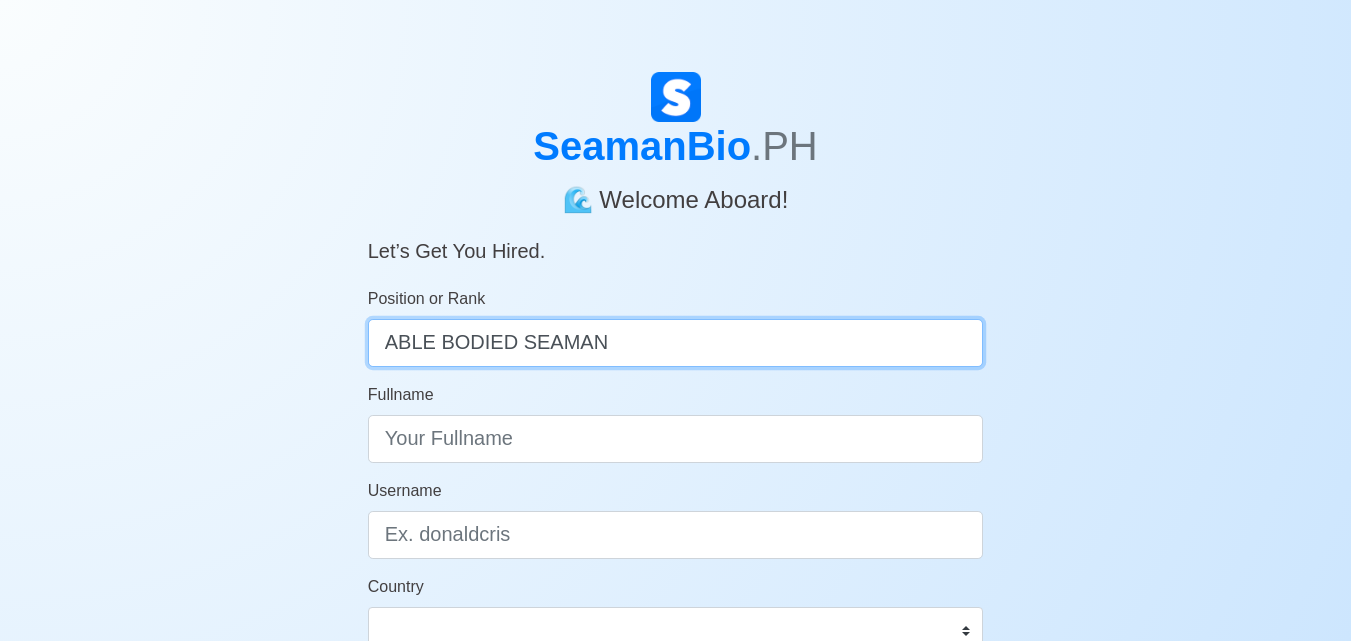 type on "ABLE BODIED SEAMAN" 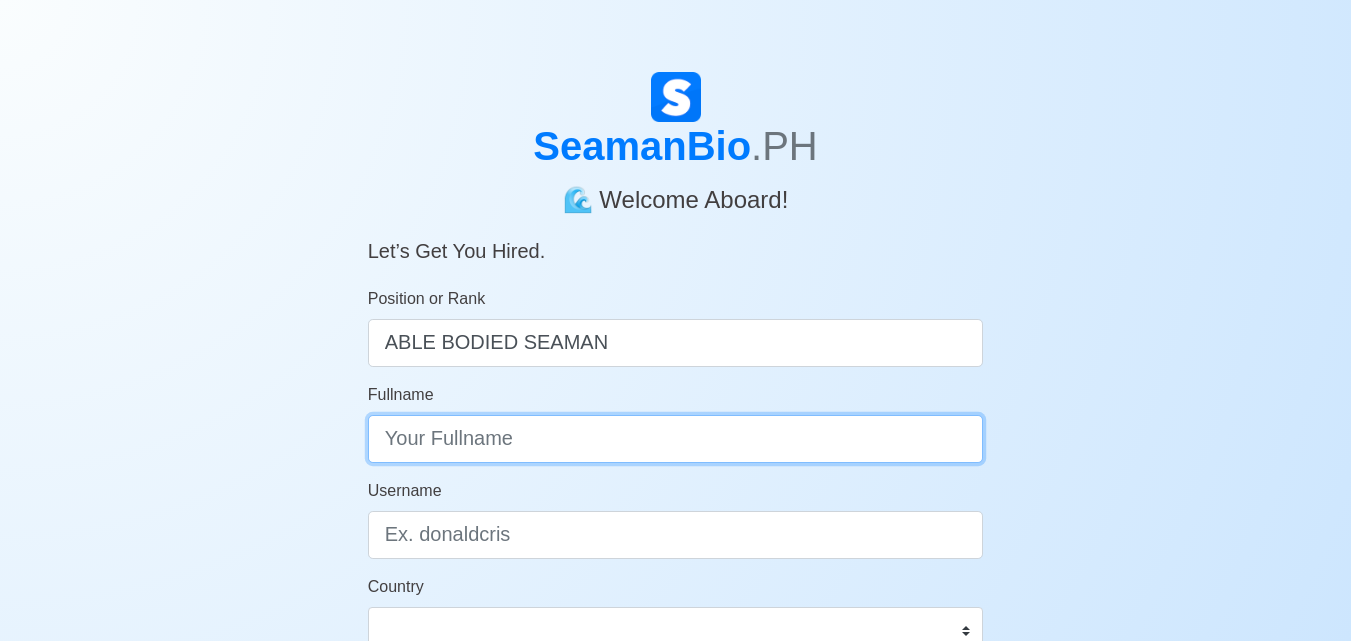 click on "Fullname" at bounding box center [676, 439] 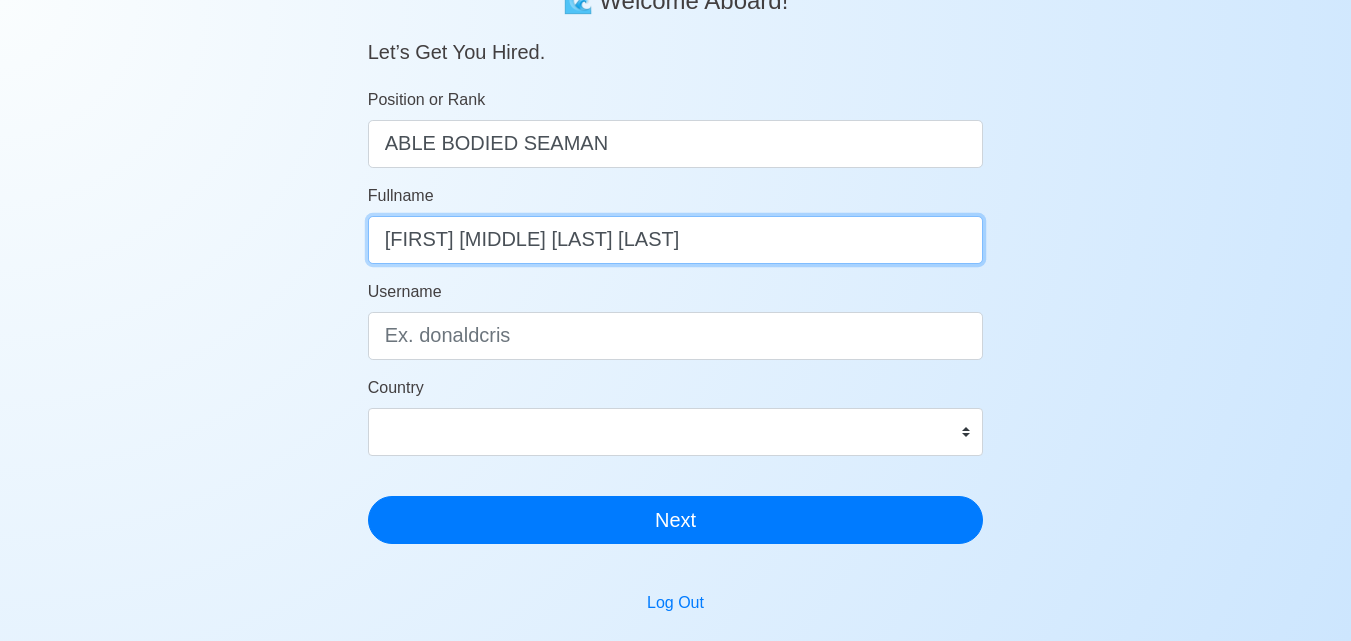 scroll, scrollTop: 200, scrollLeft: 0, axis: vertical 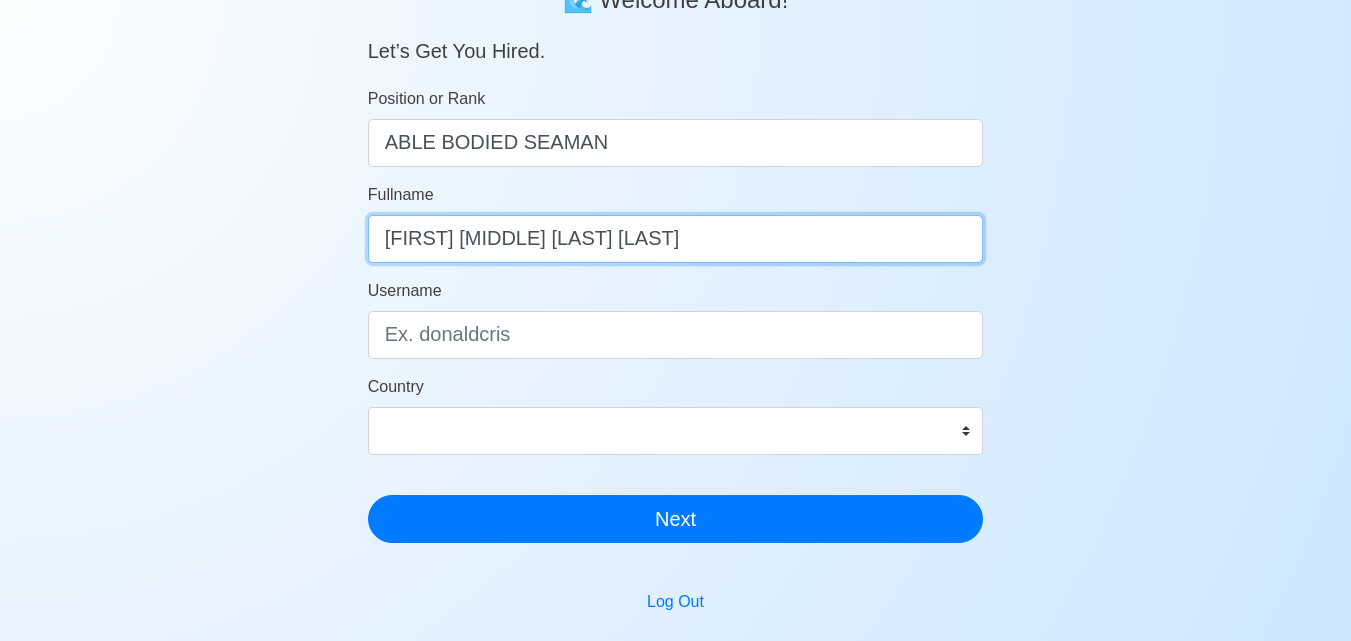 type on "[FIRST] [MIDDLE] [LAST] [LAST]" 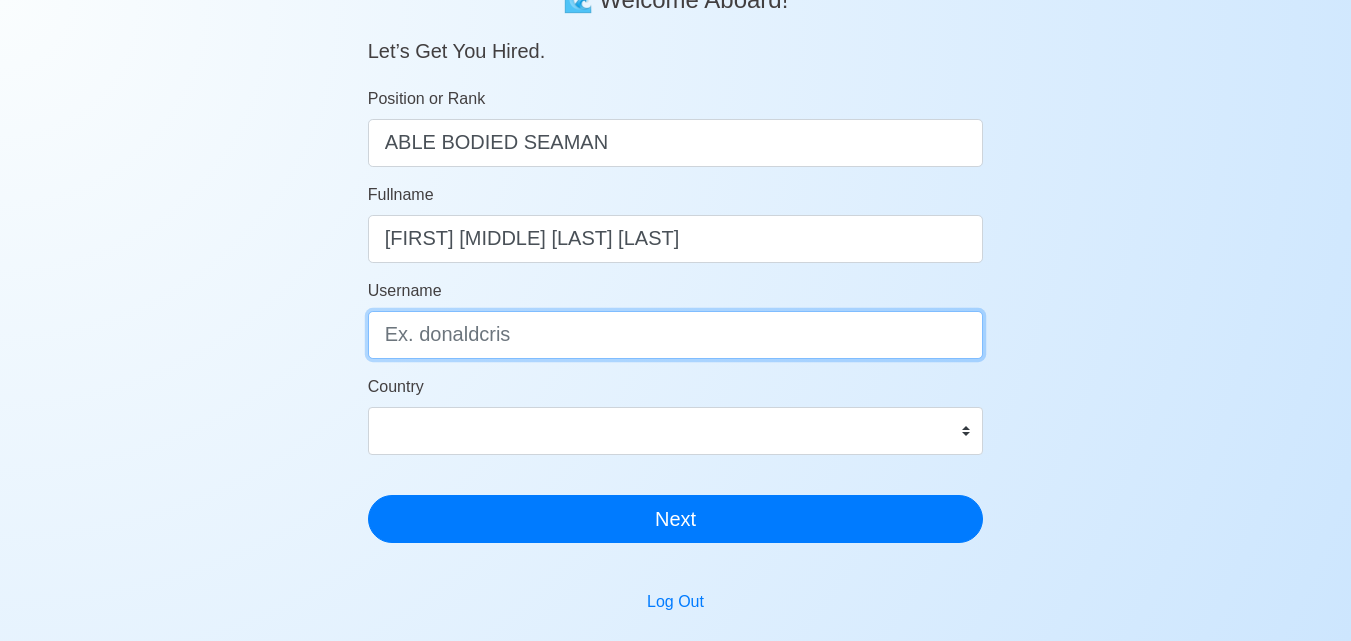 click on "Username" at bounding box center [676, 335] 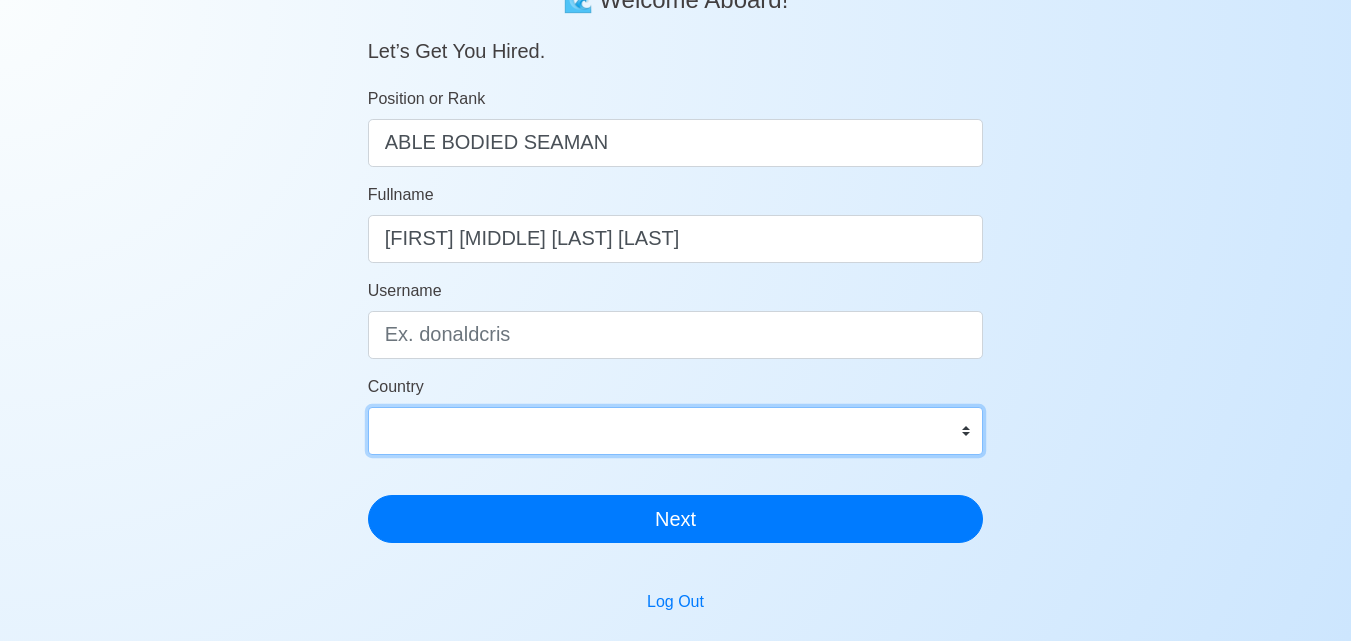 click on "Afghanistan Åland Islands Albania Algeria American Samoa Andorra Angola Anguilla Antarctica Antigua and Barbuda Argentina Armenia Aruba Australia Austria Azerbaijan Bahamas Bahrain Bangladesh Barbados Belarus Belgium Belize Benin Bermuda Bhutan Bolivia, Plurinational State of Bonaire, Sint Eustatius and Saba Bosnia and Herzegovina Botswana Bouvet Island Brazil British Indian Ocean Territory Brunei Darussalam Bulgaria Burkina Faso Burundi Cabo Verde Cambodia Cameroon Canada Cayman Islands Central African Republic Chad Chile China Christmas Island Cocos (Keeling) Islands Colombia Comoros Congo Congo, Democratic Republic of the Cook Islands Costa Rica Croatia Cuba Curaçao Cyprus Czechia Côte d'Ivoire Denmark Djibouti Dominica Dominican Republic Ecuador Egypt El Salvador Equatorial Guinea Eritrea Estonia Eswatini Ethiopia Falkland Islands (Malvinas) Faroe Islands Fiji Finland France French Guiana French Polynesia French Southern Territories Gabon Gambia Georgia Germany Ghana Gibraltar Greece Greenland Grenada" at bounding box center (676, 431) 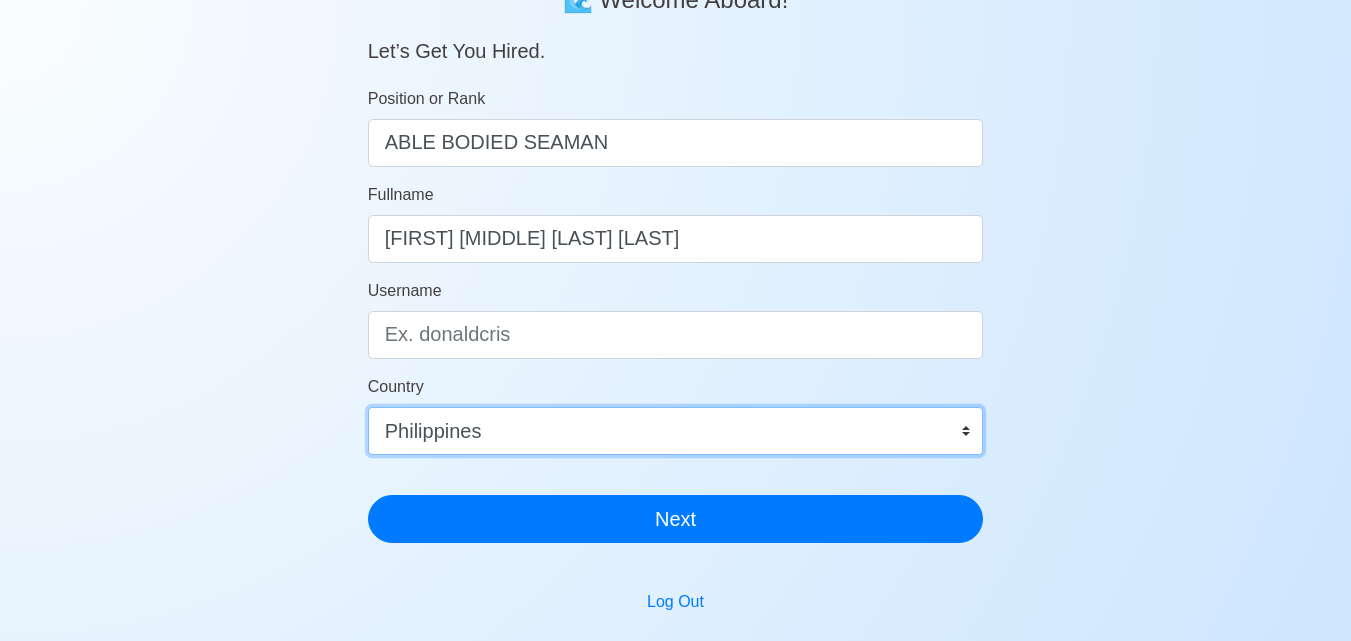 click on "Afghanistan Åland Islands Albania Algeria American Samoa Andorra Angola Anguilla Antarctica Antigua and Barbuda Argentina Armenia Aruba Australia Austria Azerbaijan Bahamas Bahrain Bangladesh Barbados Belarus Belgium Belize Benin Bermuda Bhutan Bolivia, Plurinational State of Bonaire, Sint Eustatius and Saba Bosnia and Herzegovina Botswana Bouvet Island Brazil British Indian Ocean Territory Brunei Darussalam Bulgaria Burkina Faso Burundi Cabo Verde Cambodia Cameroon Canada Cayman Islands Central African Republic Chad Chile China Christmas Island Cocos (Keeling) Islands Colombia Comoros Congo Congo, Democratic Republic of the Cook Islands Costa Rica Croatia Cuba Curaçao Cyprus Czechia Côte d'Ivoire Denmark Djibouti Dominica Dominican Republic Ecuador Egypt El Salvador Equatorial Guinea Eritrea Estonia Eswatini Ethiopia Falkland Islands (Malvinas) Faroe Islands Fiji Finland France French Guiana French Polynesia French Southern Territories Gabon Gambia Georgia Germany Ghana Gibraltar Greece Greenland Grenada" at bounding box center [676, 431] 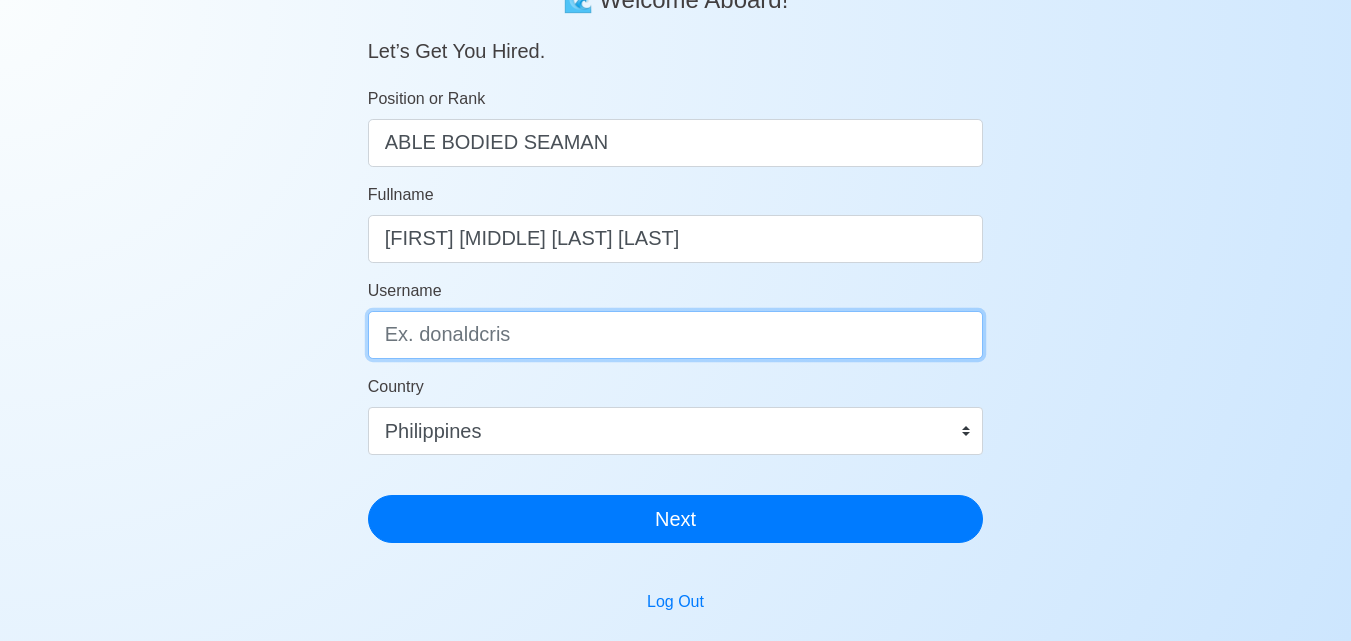 click on "Username" at bounding box center [676, 335] 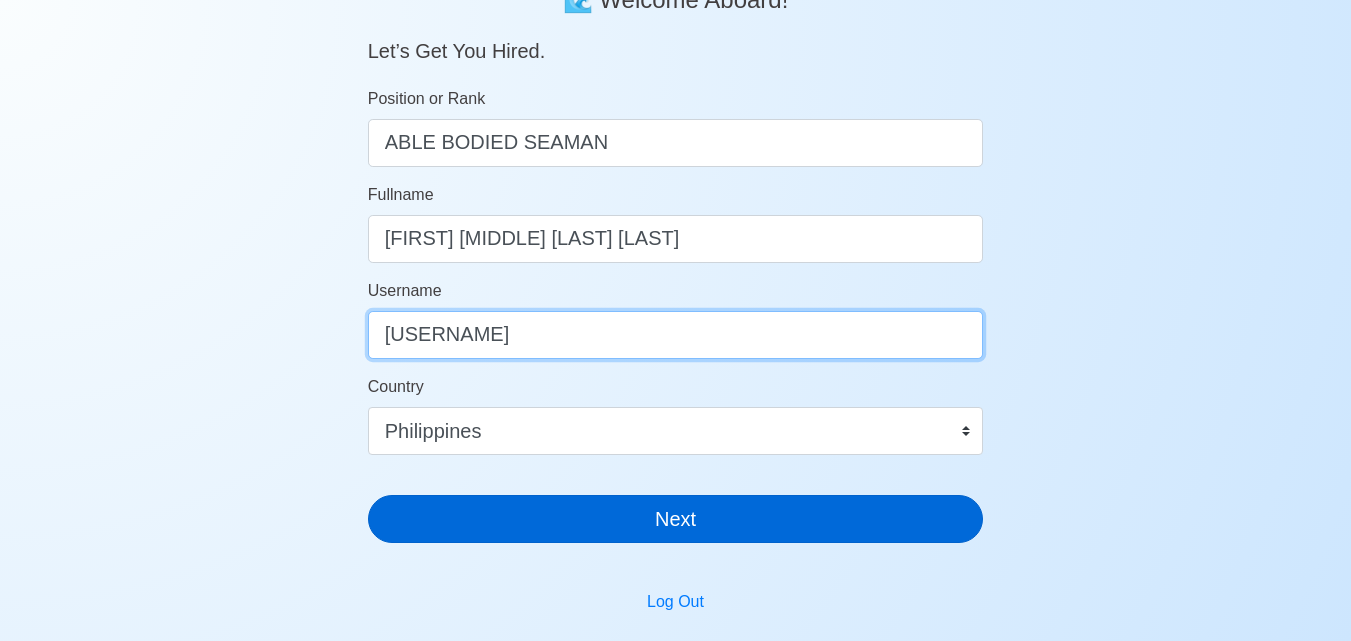 type on "[USERNAME]" 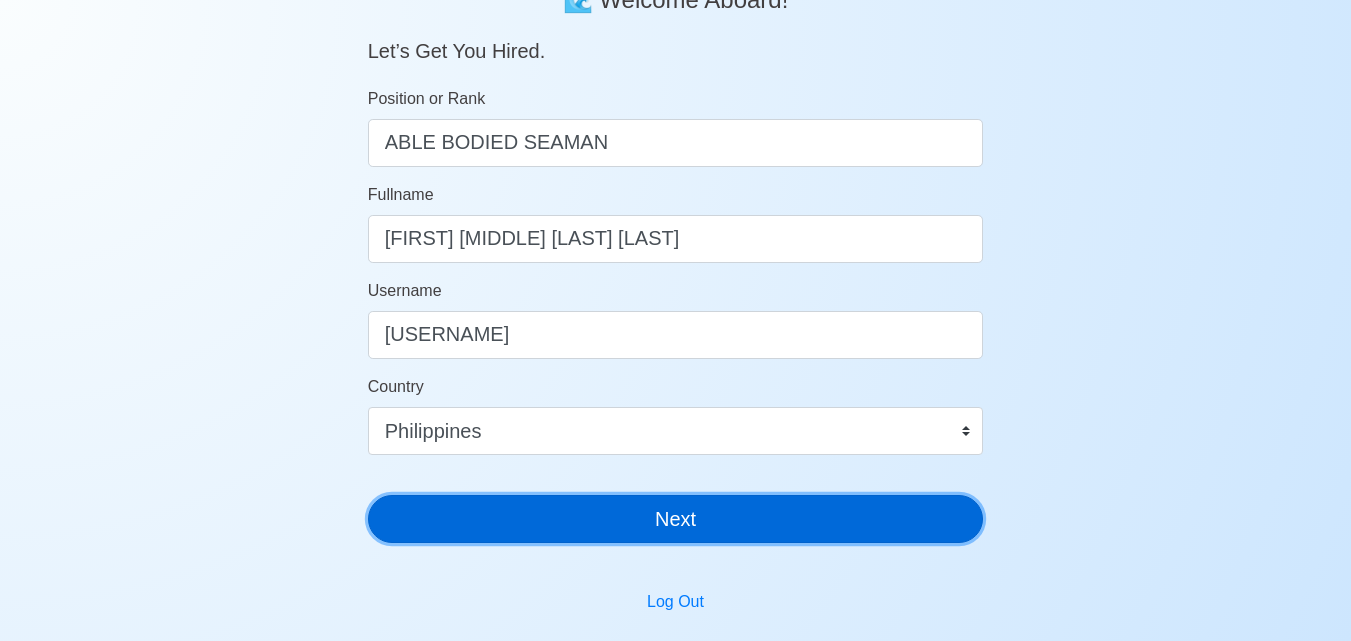 click on "Next" at bounding box center [676, 519] 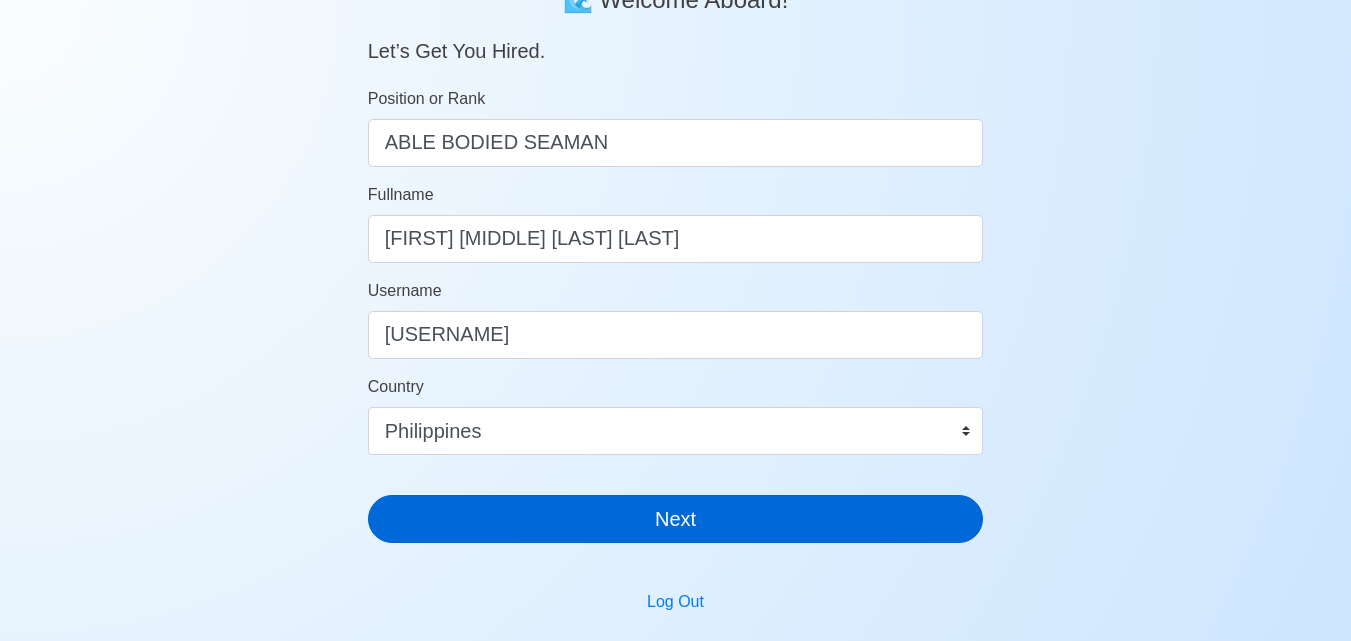 scroll, scrollTop: 24, scrollLeft: 0, axis: vertical 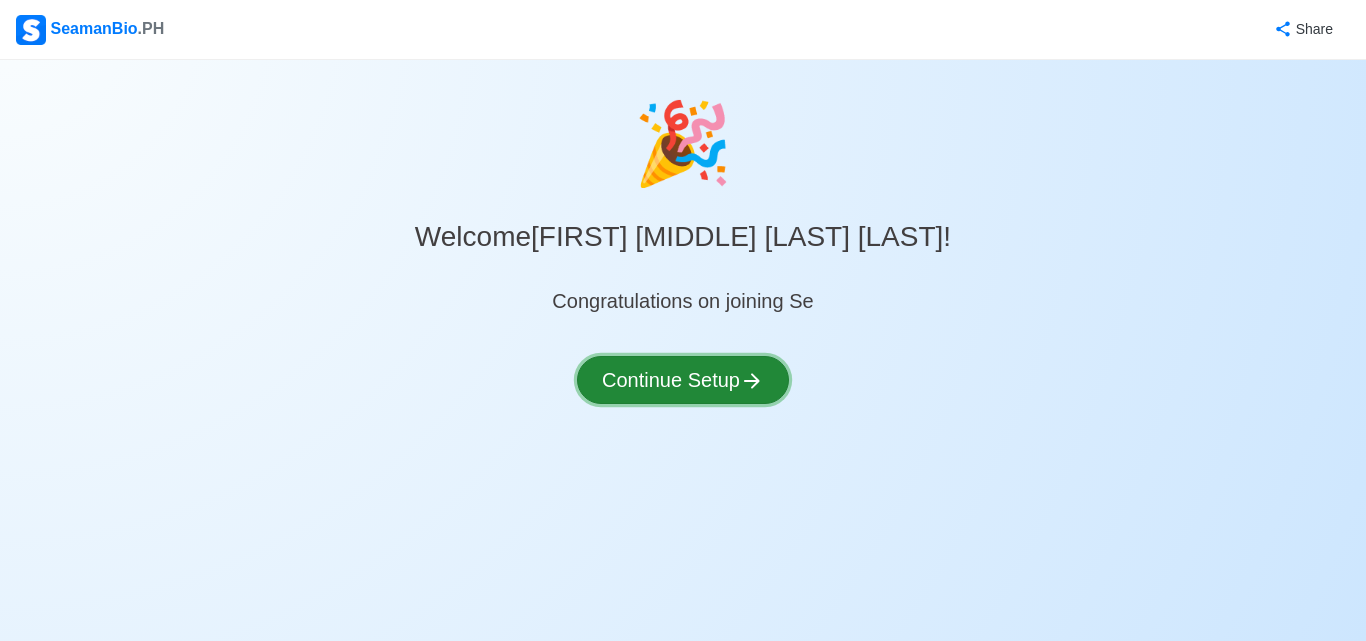 click on "Continue Setup" at bounding box center (683, 380) 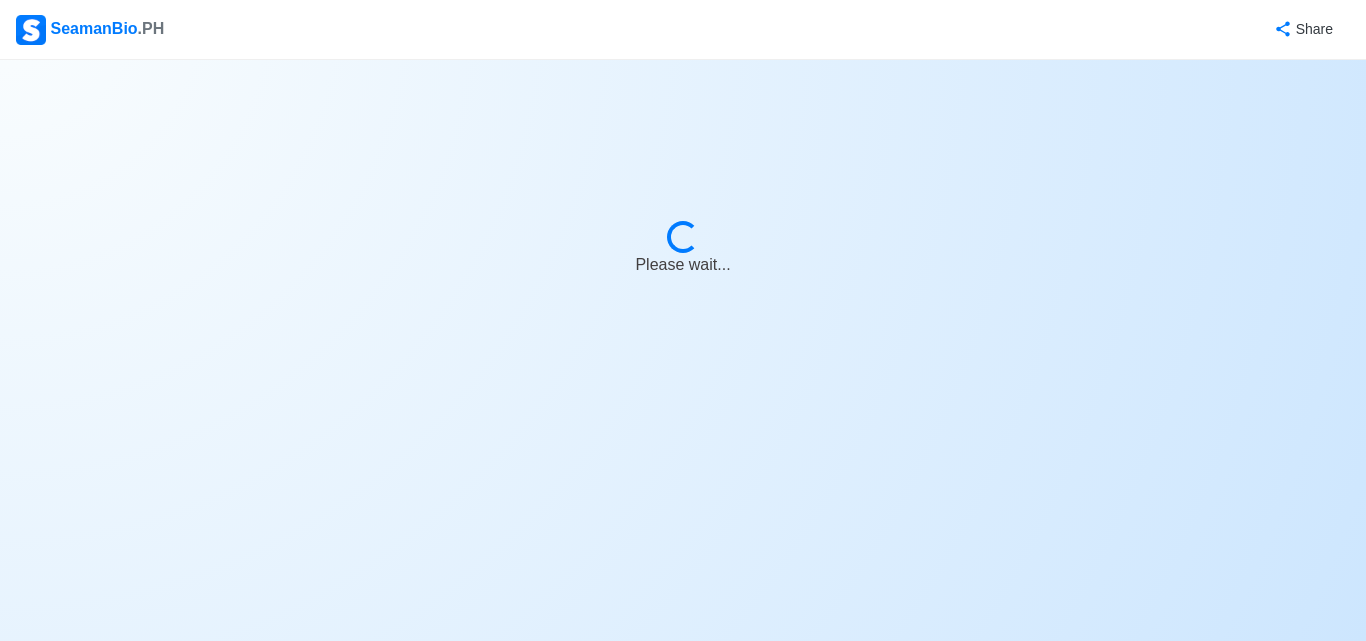 select on "Visible for Hiring" 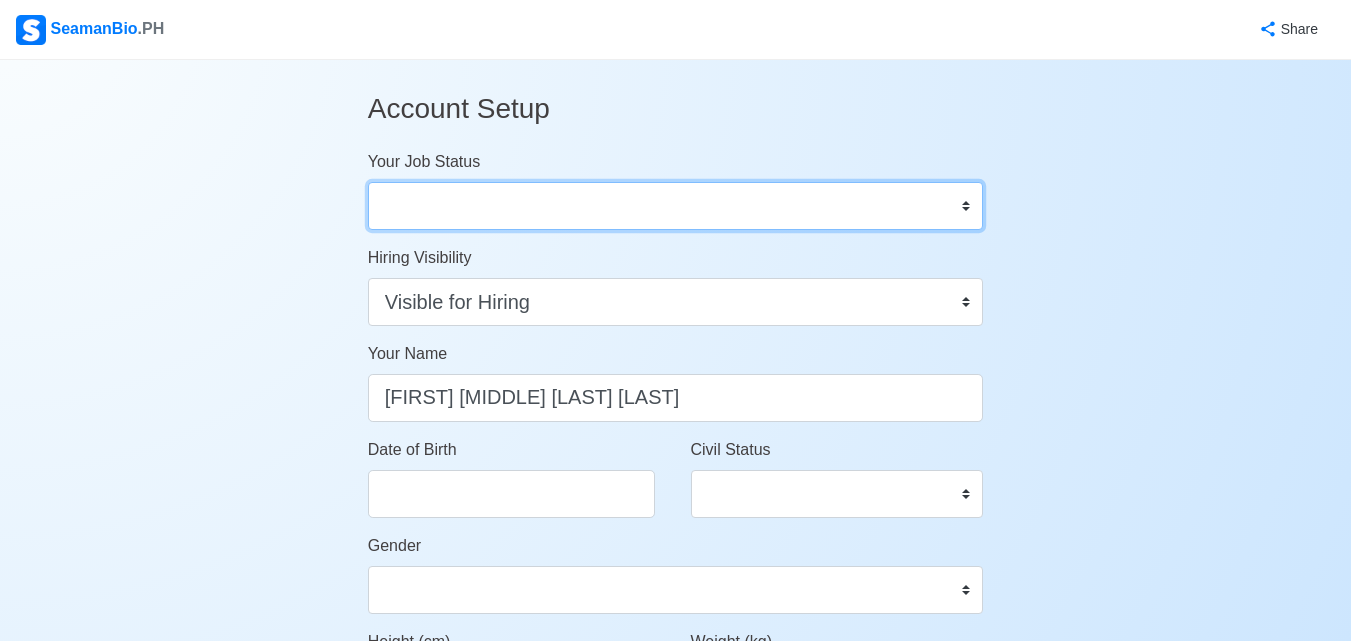 click on "Onboard Actively Looking for Job Not Looking for Job" at bounding box center [676, 206] 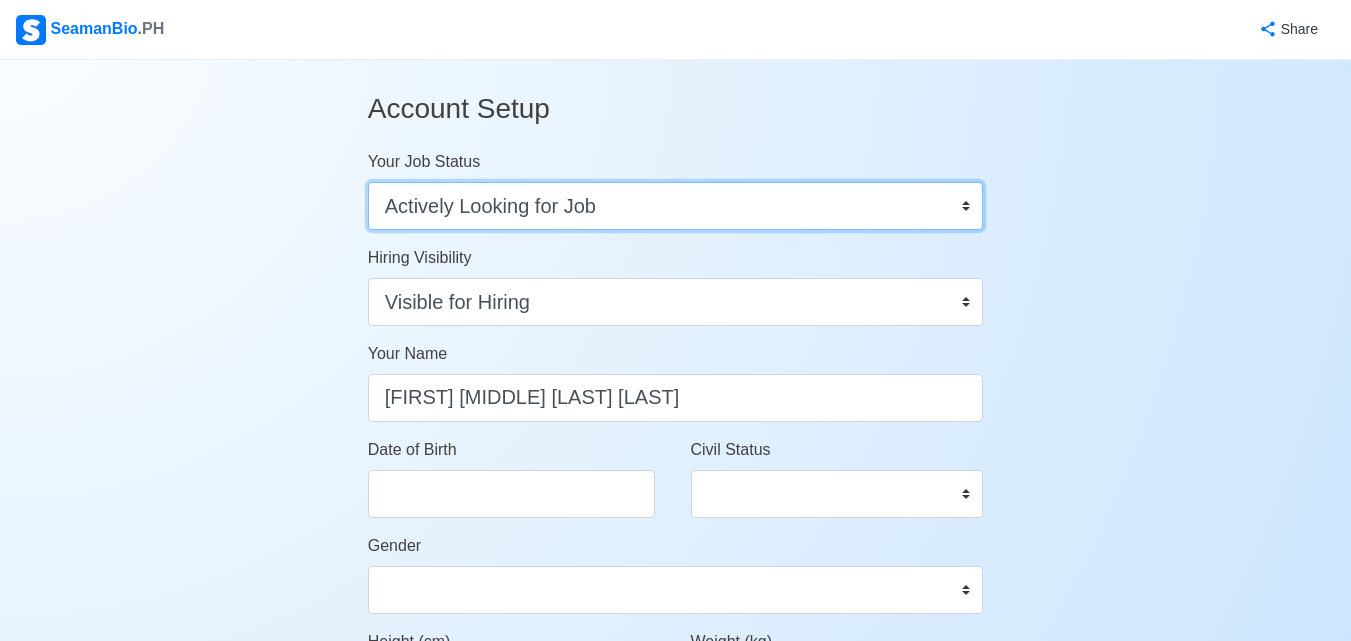 click on "Onboard Actively Looking for Job Not Looking for Job" at bounding box center [676, 206] 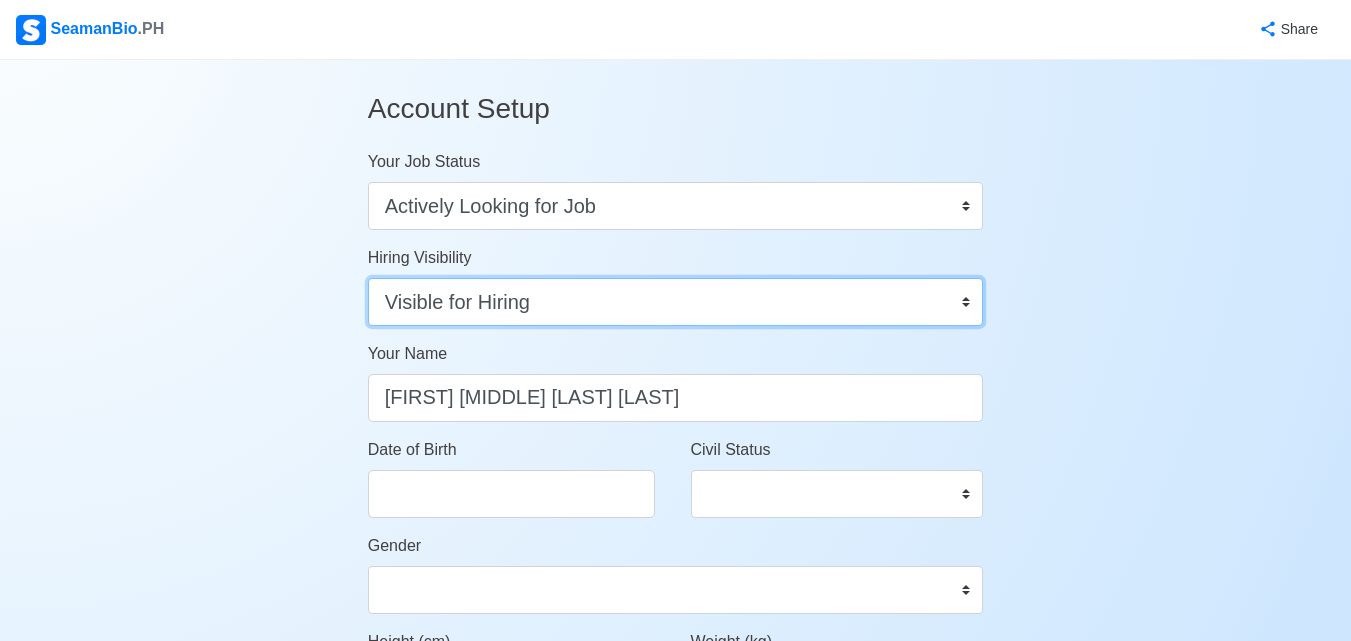 click on "Visible for Hiring Not Visible for Hiring" at bounding box center [676, 302] 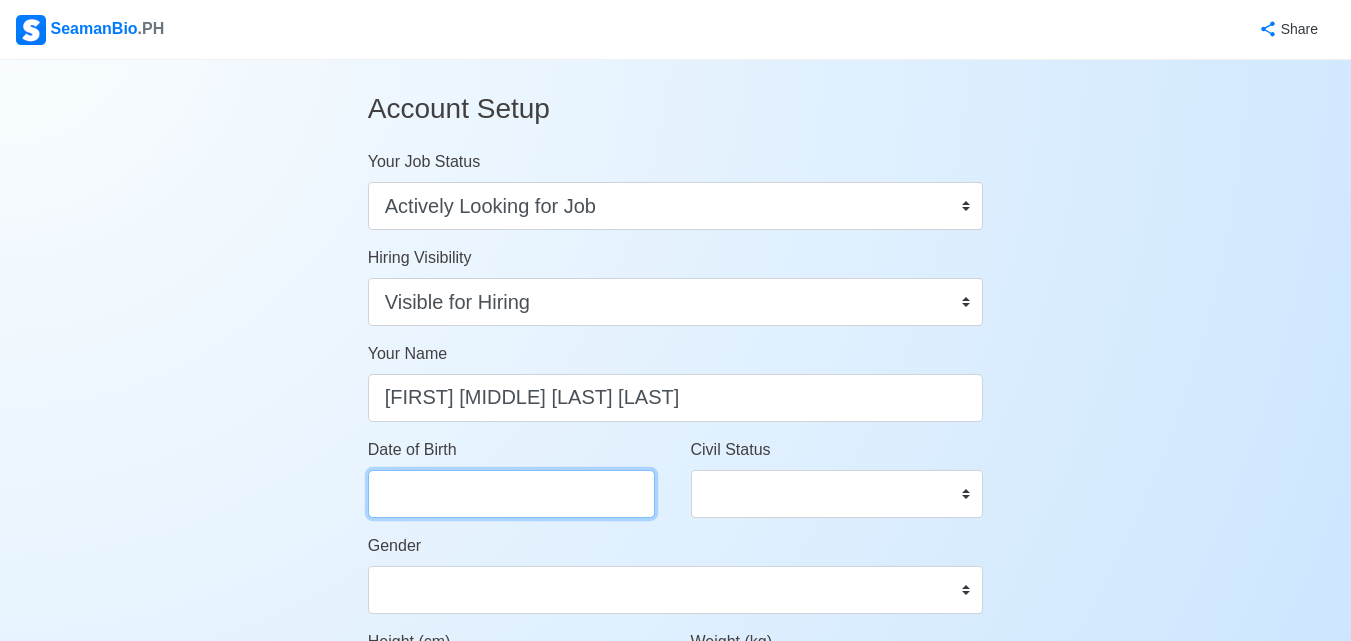 click on "Date of Birth" at bounding box center (511, 494) 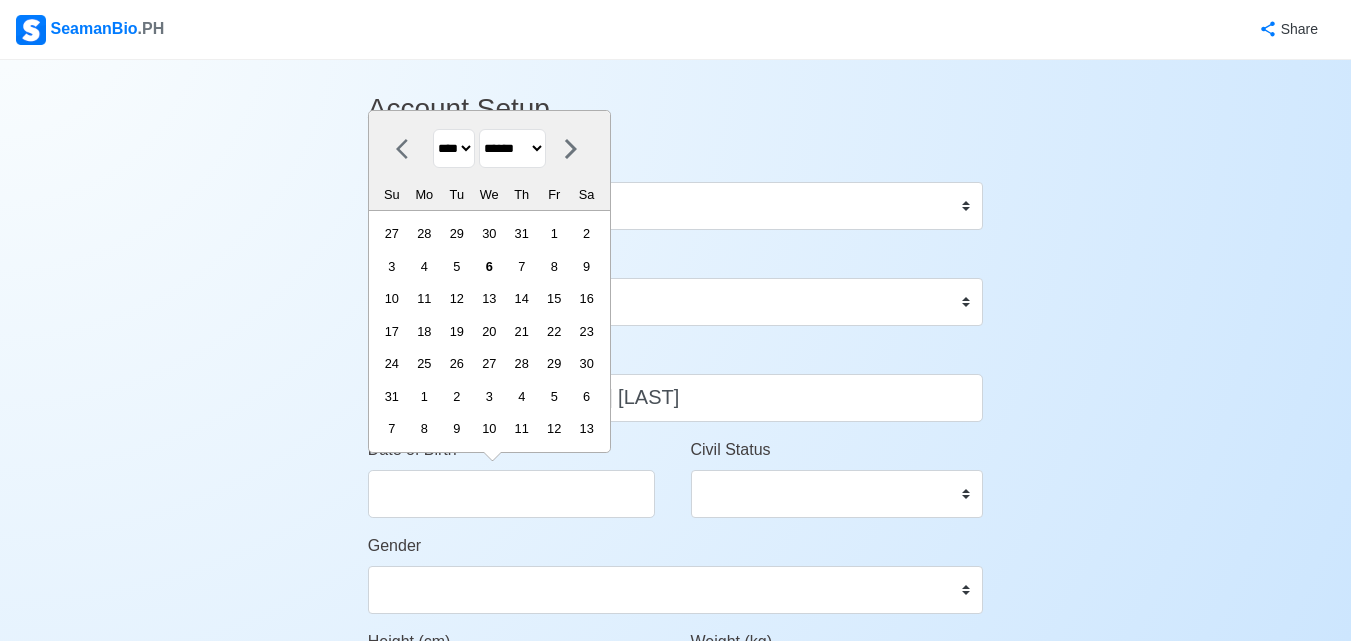 click on "**** **** **** **** **** **** **** **** **** **** **** **** **** **** **** **** **** **** **** **** **** **** **** **** **** **** **** **** **** **** **** **** **** **** **** **** **** **** **** **** **** **** **** **** **** **** **** **** **** **** **** **** **** **** **** **** **** **** **** **** **** **** **** **** **** **** **** **** **** **** **** **** **** **** **** **** **** **** **** **** **** **** **** **** **** **** **** **** **** **** **** **** **** **** **** **** **** **** **** **** **** **** **** **** **** ****" at bounding box center [454, 148] 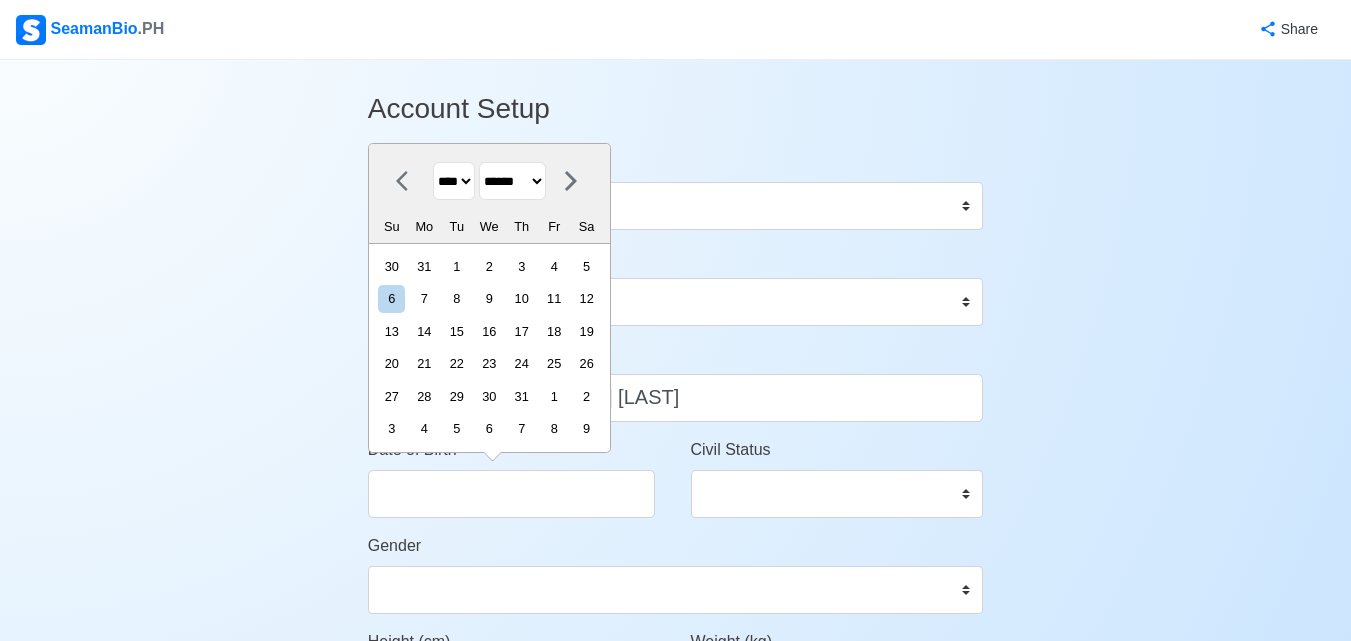 click on "******* ******** ***** ***** *** **** **** ****** ********* ******* ******** ********" at bounding box center [512, 181] 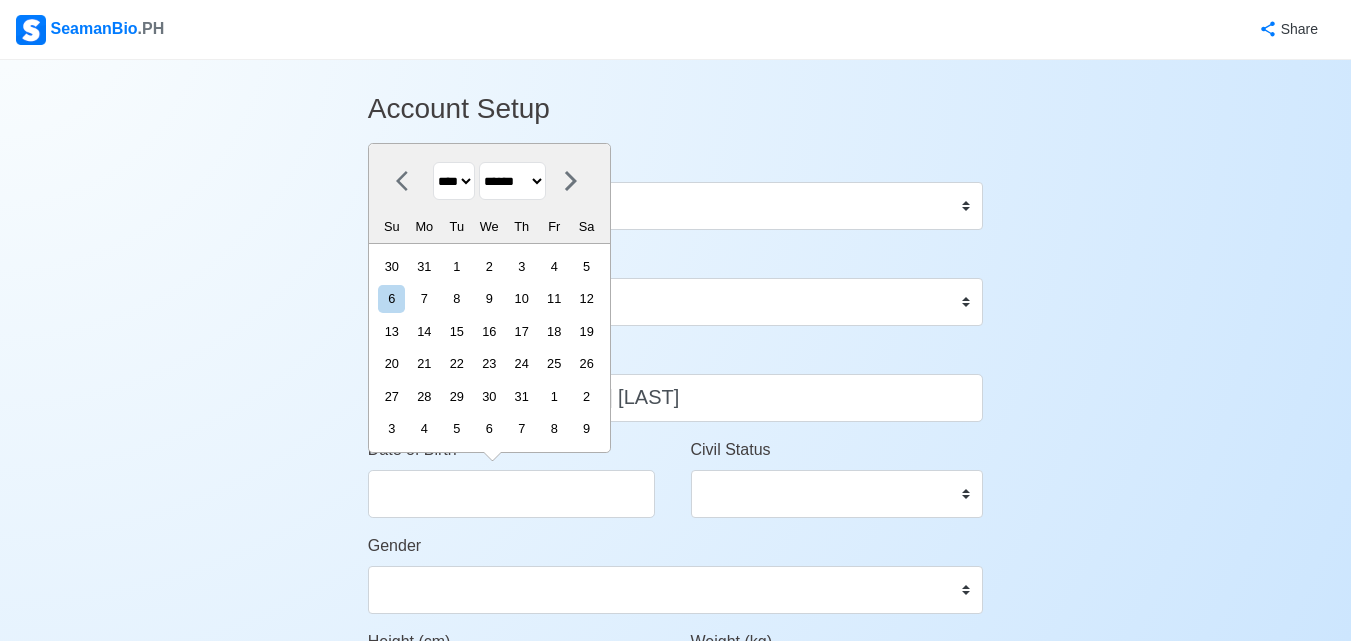 select on "***" 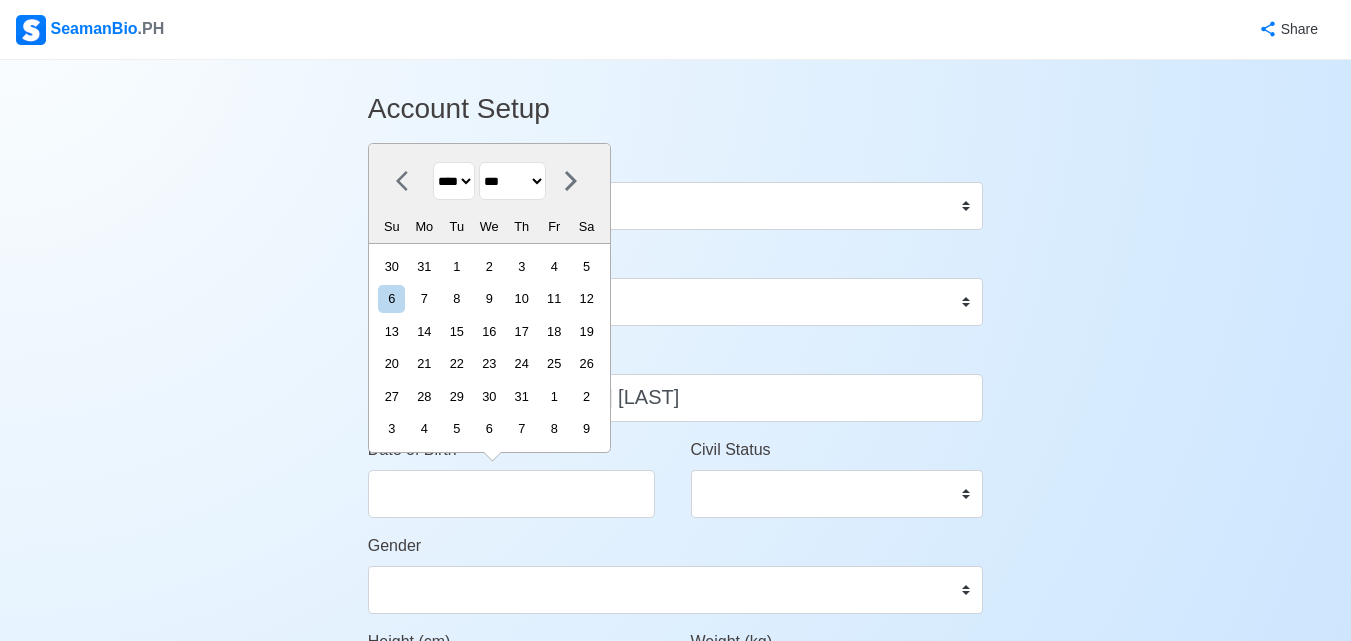 click on "******* ******** ***** ***** *** **** **** ****** ********* ******* ******** ********" at bounding box center [512, 181] 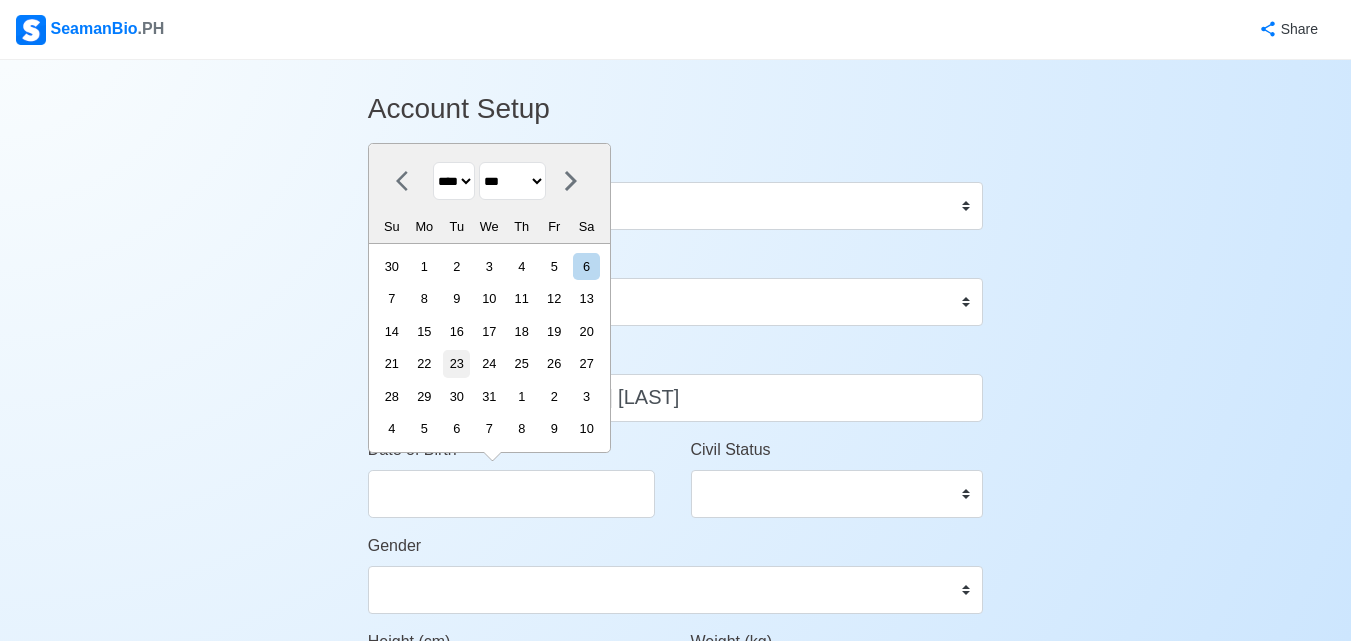 click on "23" at bounding box center (456, 363) 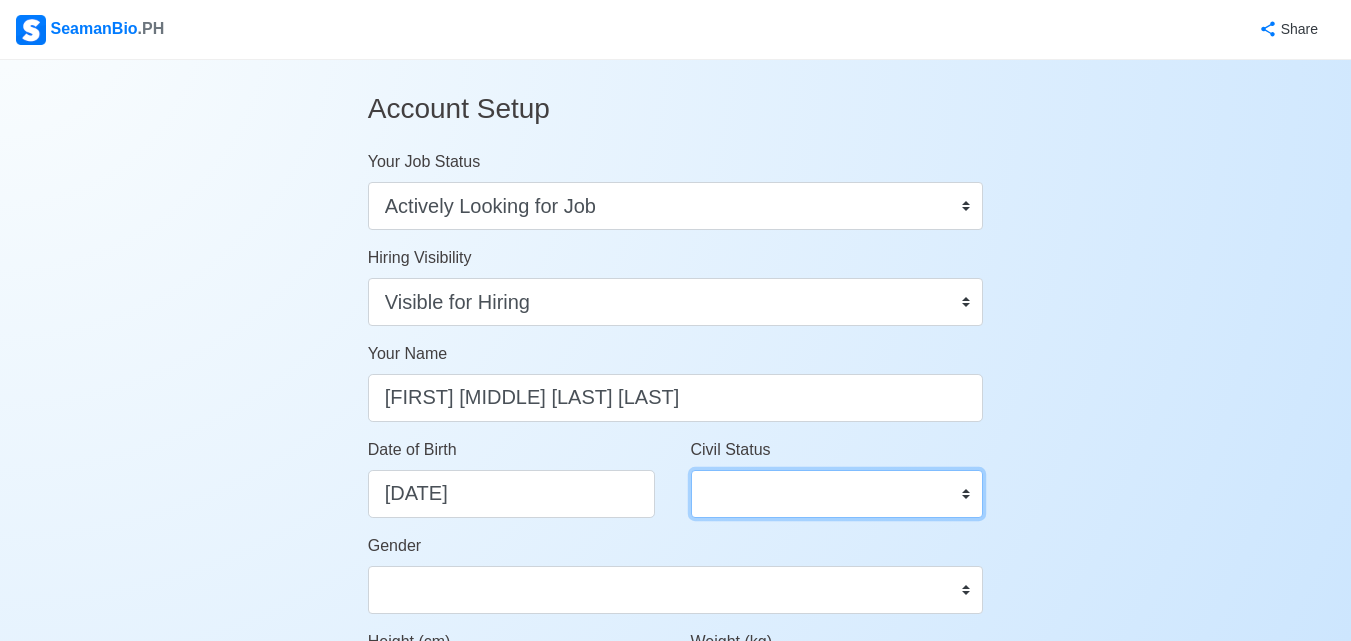 click on "Single Married Widowed Separated" at bounding box center (837, 494) 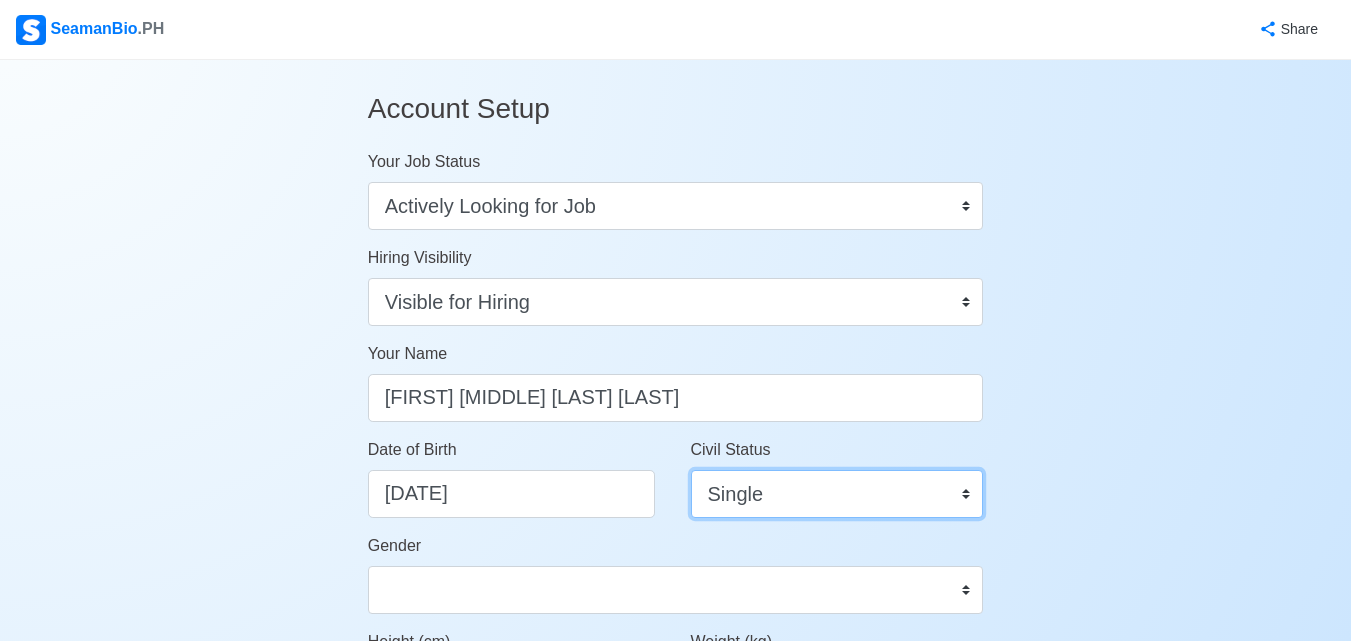 click on "Single Married Widowed Separated" at bounding box center [837, 494] 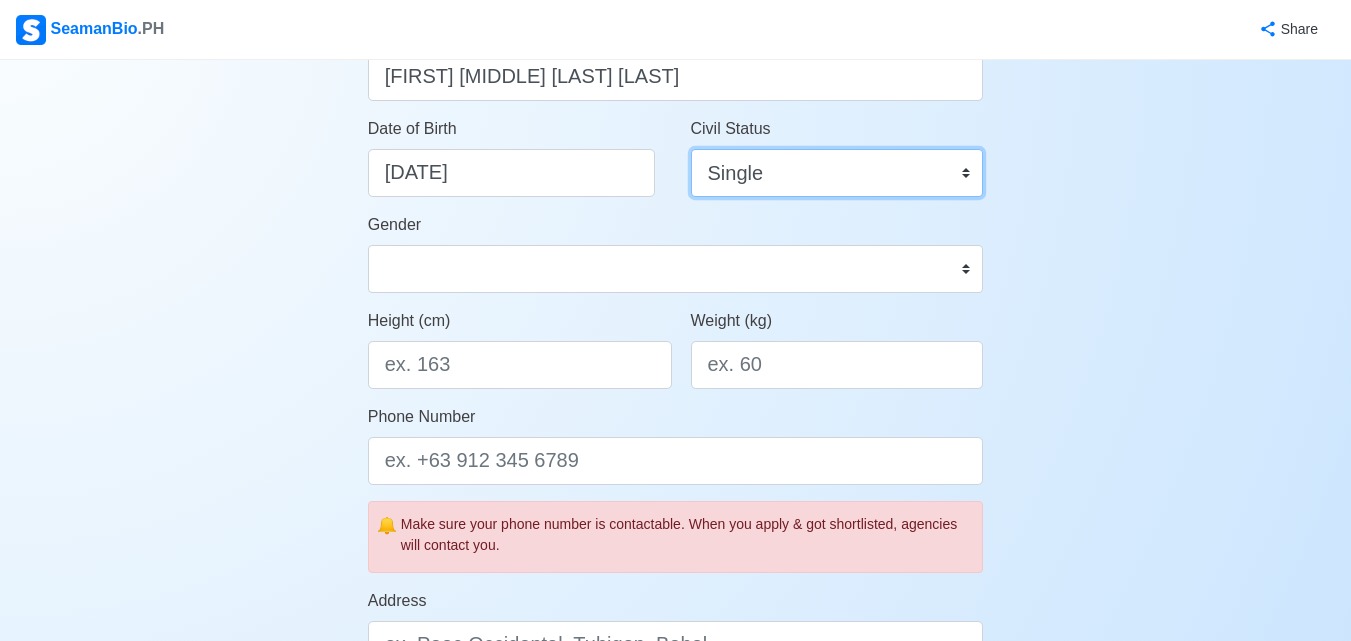 scroll, scrollTop: 400, scrollLeft: 0, axis: vertical 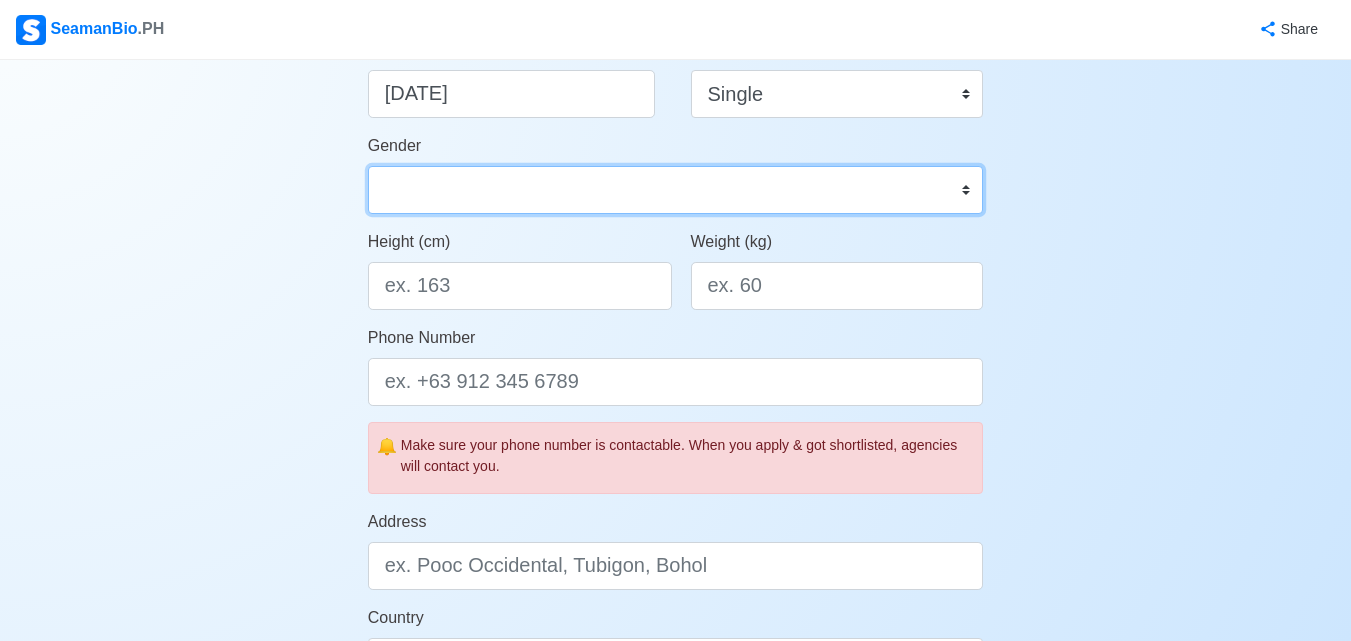click on "Male Female" at bounding box center [676, 190] 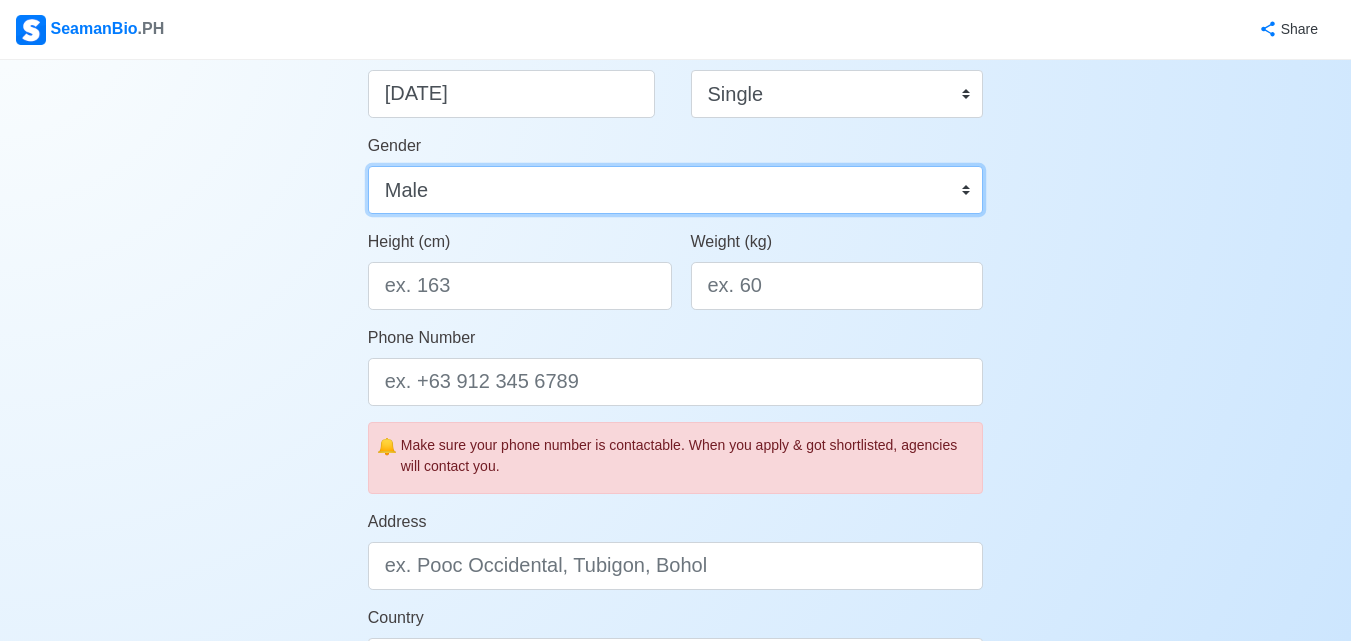 click on "Male Female" at bounding box center (676, 190) 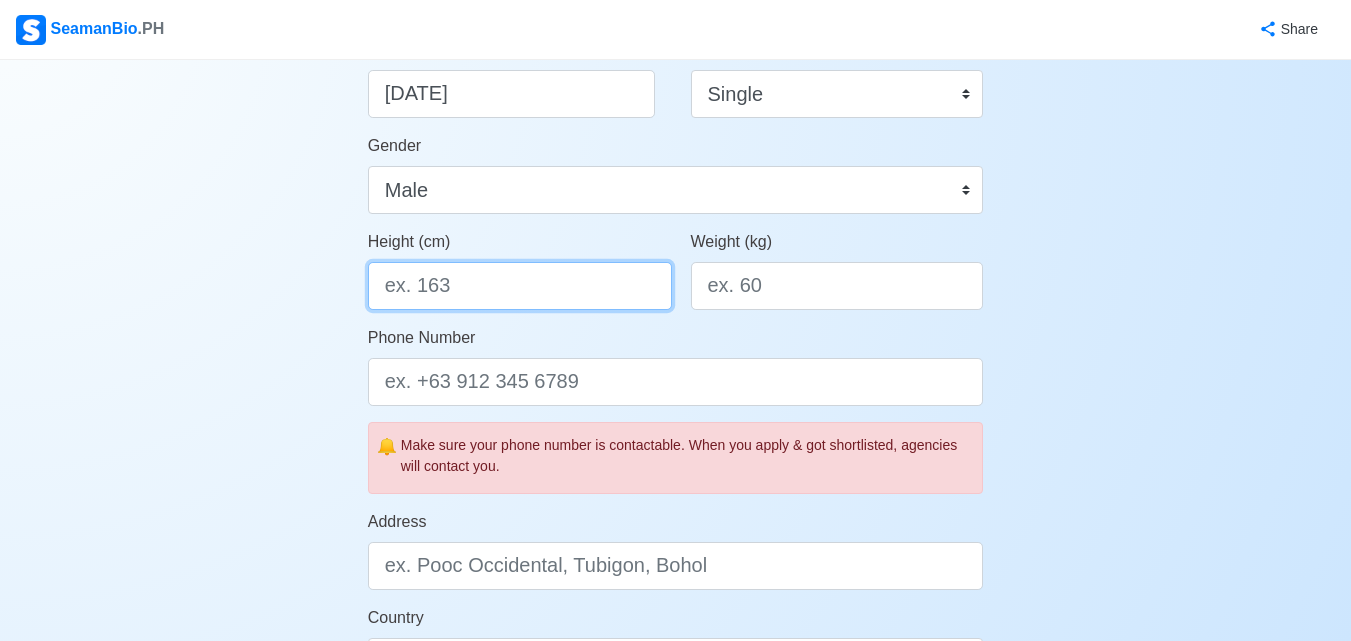click on "Height (cm)" at bounding box center (520, 286) 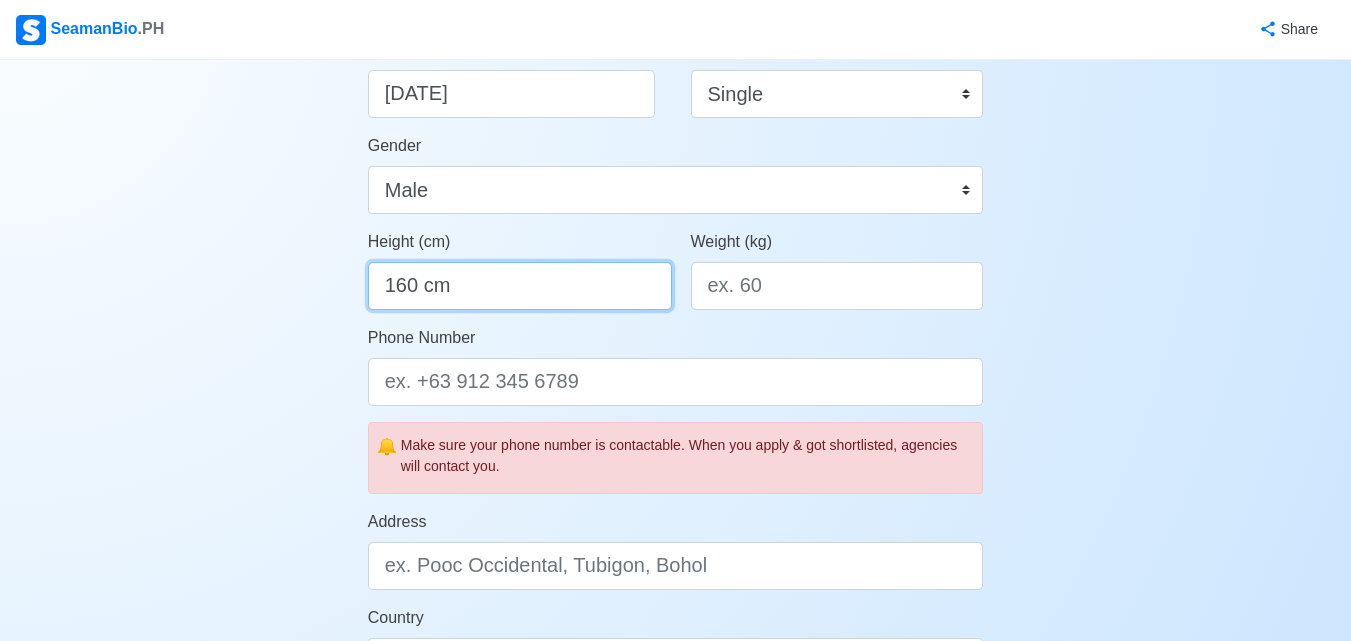 type on "160 cm" 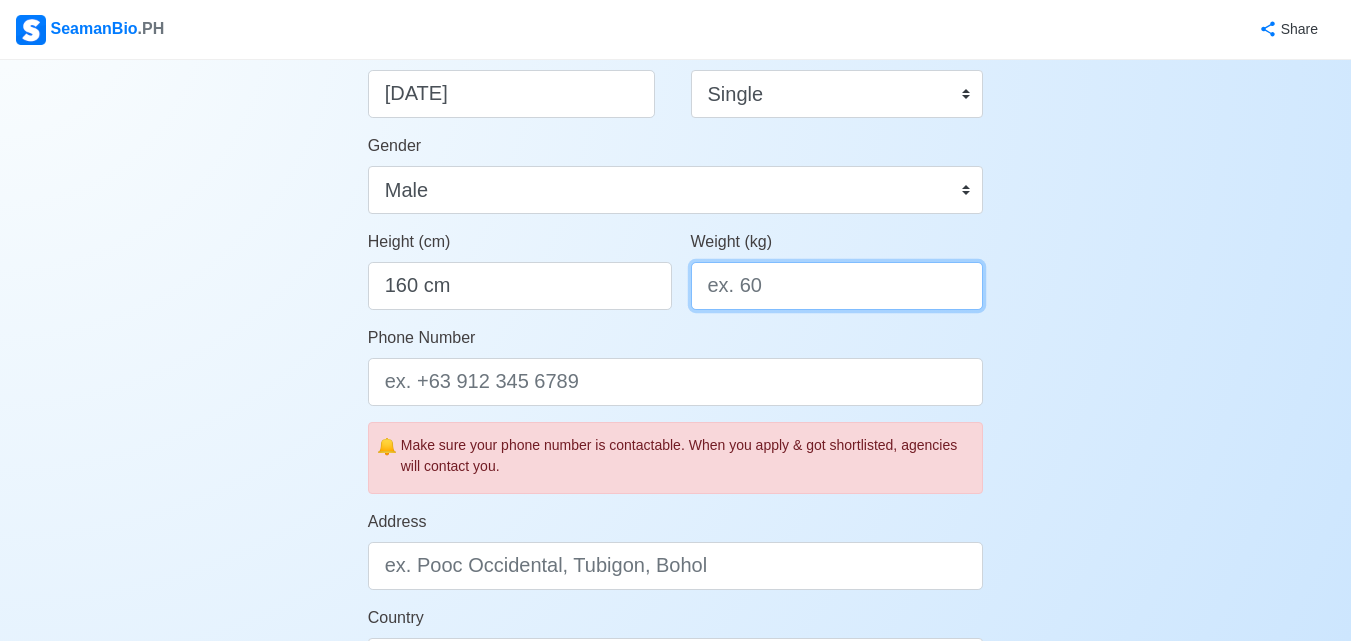 click on "Weight (kg)" at bounding box center (837, 286) 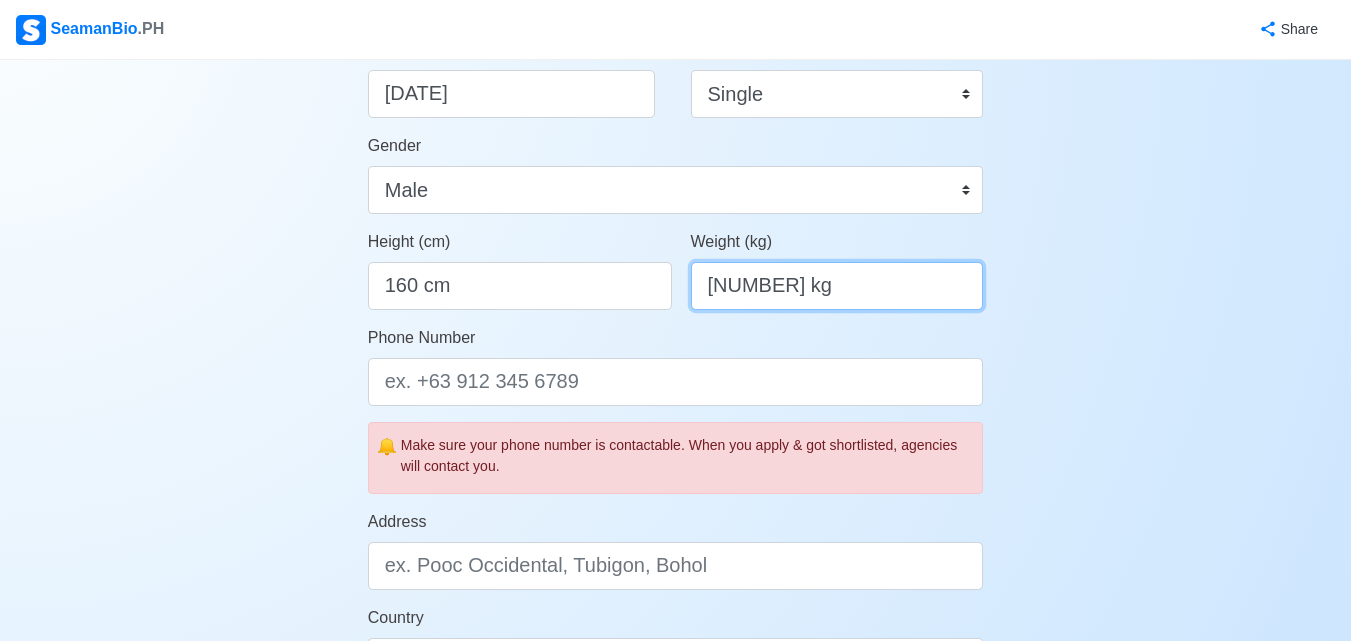 type on "58 kg" 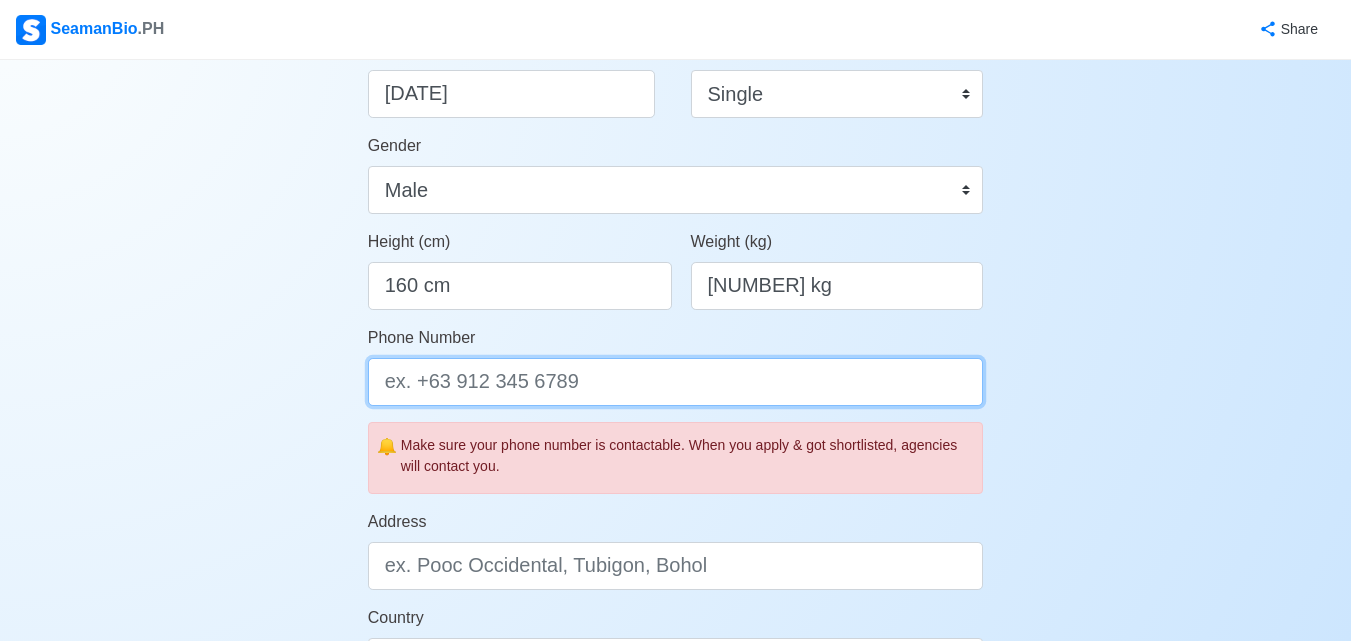 click on "Phone Number" at bounding box center [676, 382] 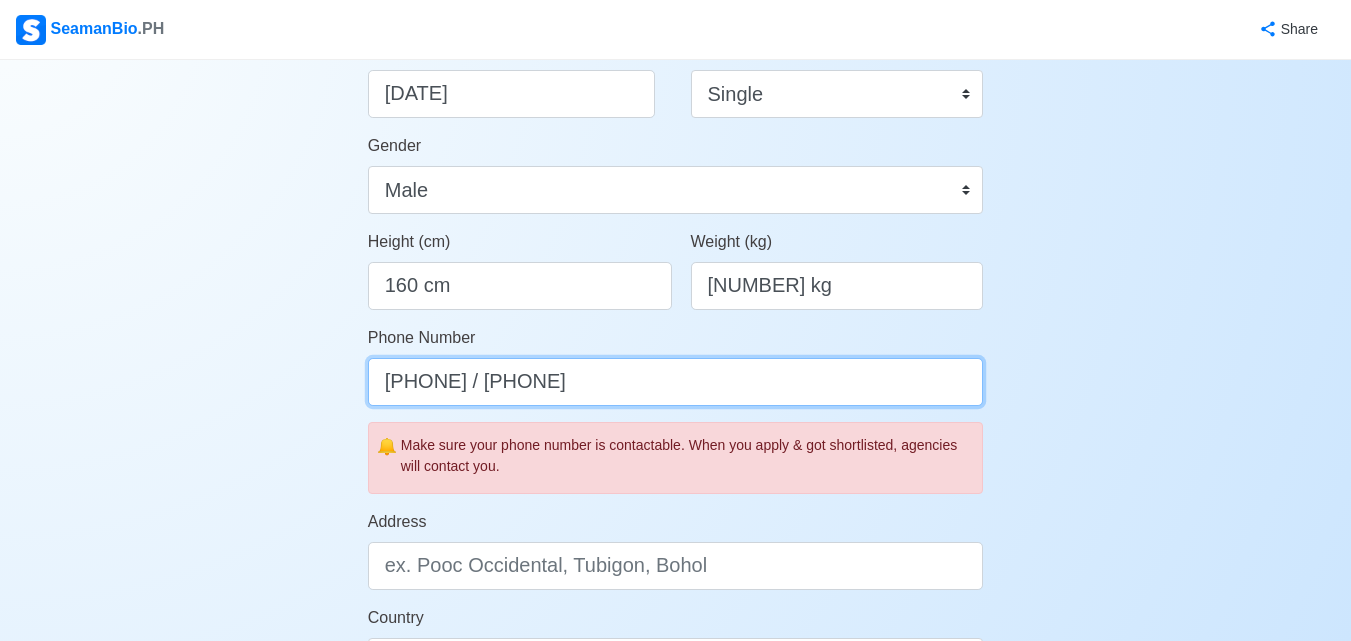 type on "0919 611 2294 / 0919 544 0668" 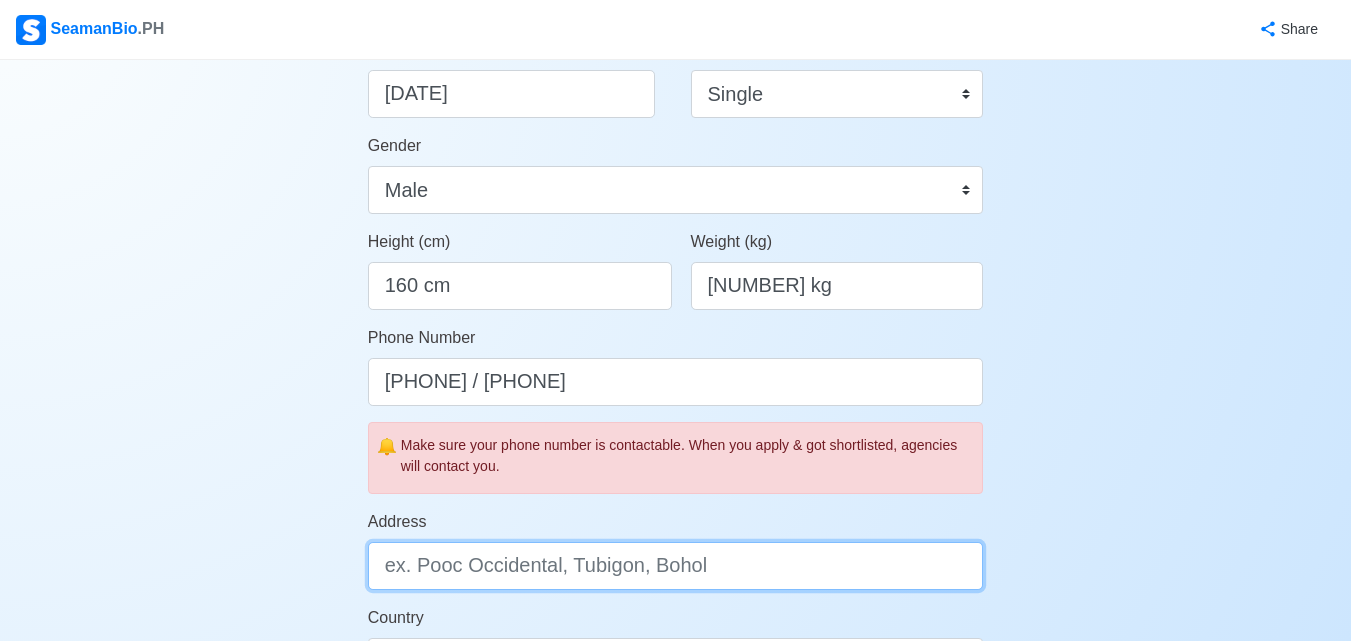 click on "Address" at bounding box center [676, 566] 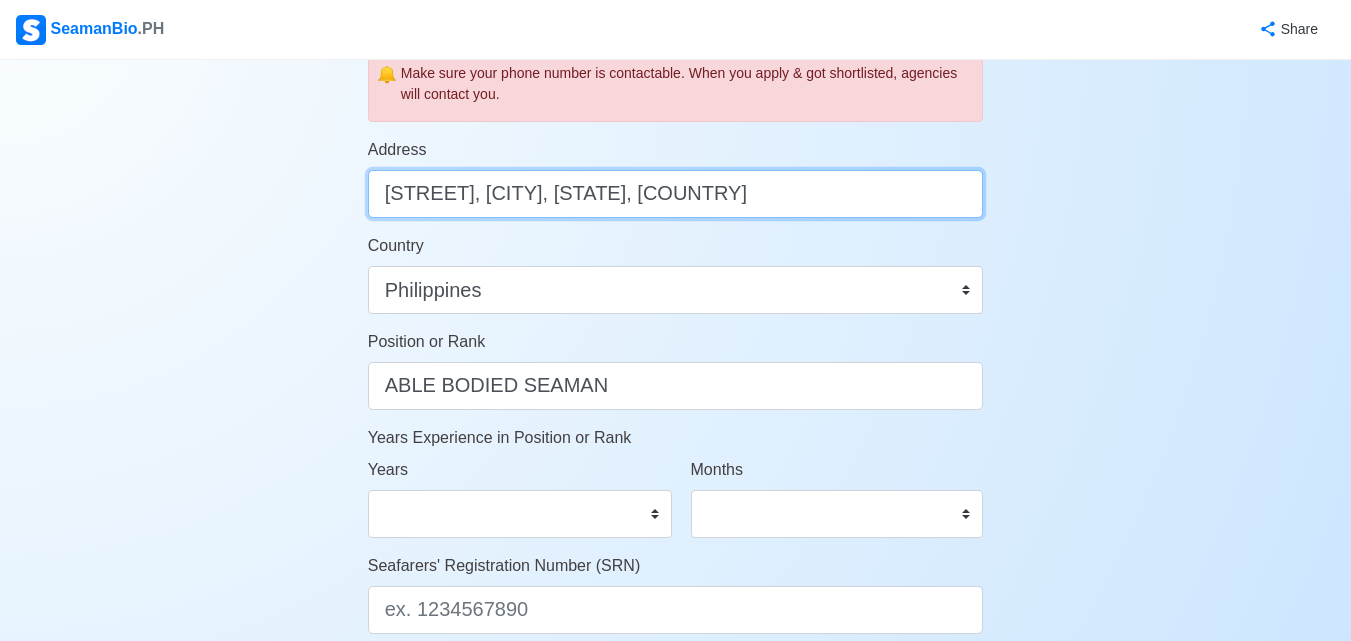 scroll, scrollTop: 800, scrollLeft: 0, axis: vertical 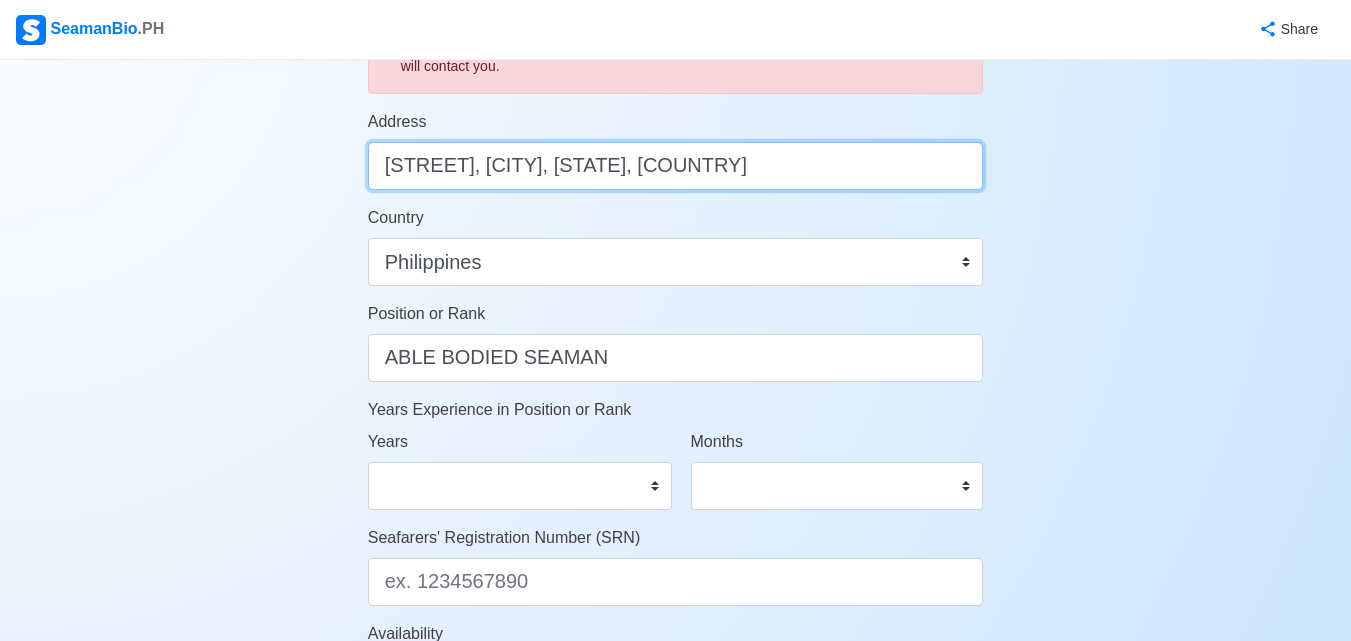 type on "MEDIA POBLACION, ARGAO, CEBU, PHILIPPINES" 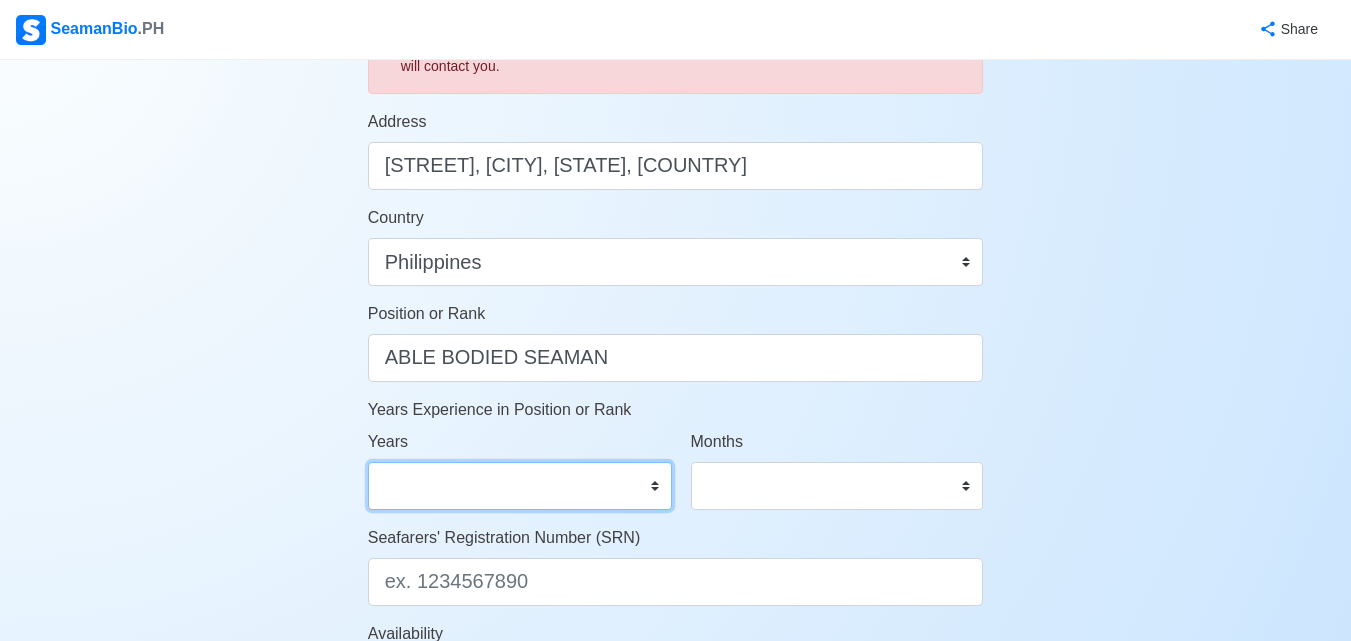 click on "0 1 2 3 4 5 6 7 8 9 10 11 12 13 14 15 16 17 18 19 20 21 22 23 24 25 26 27 28 29 30 31 32 33 34 35 36 37 38 39 40 41 42 43 44 45 46 47 48 49 50" at bounding box center (520, 486) 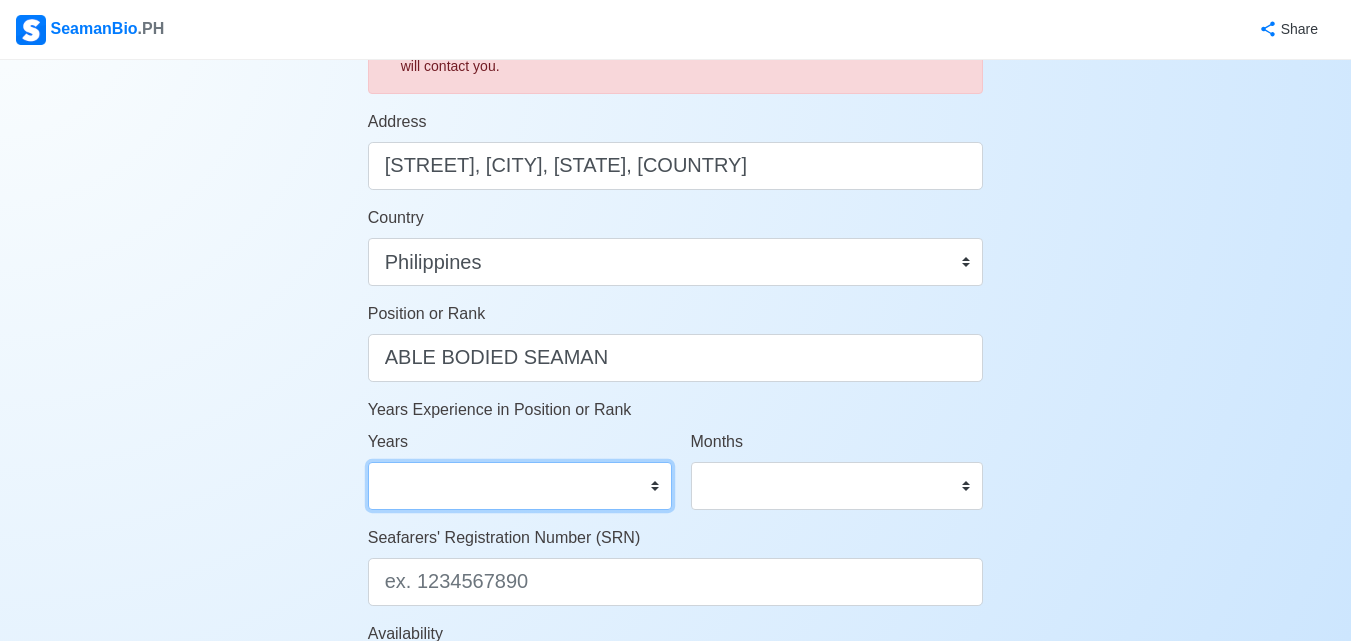 select on "1" 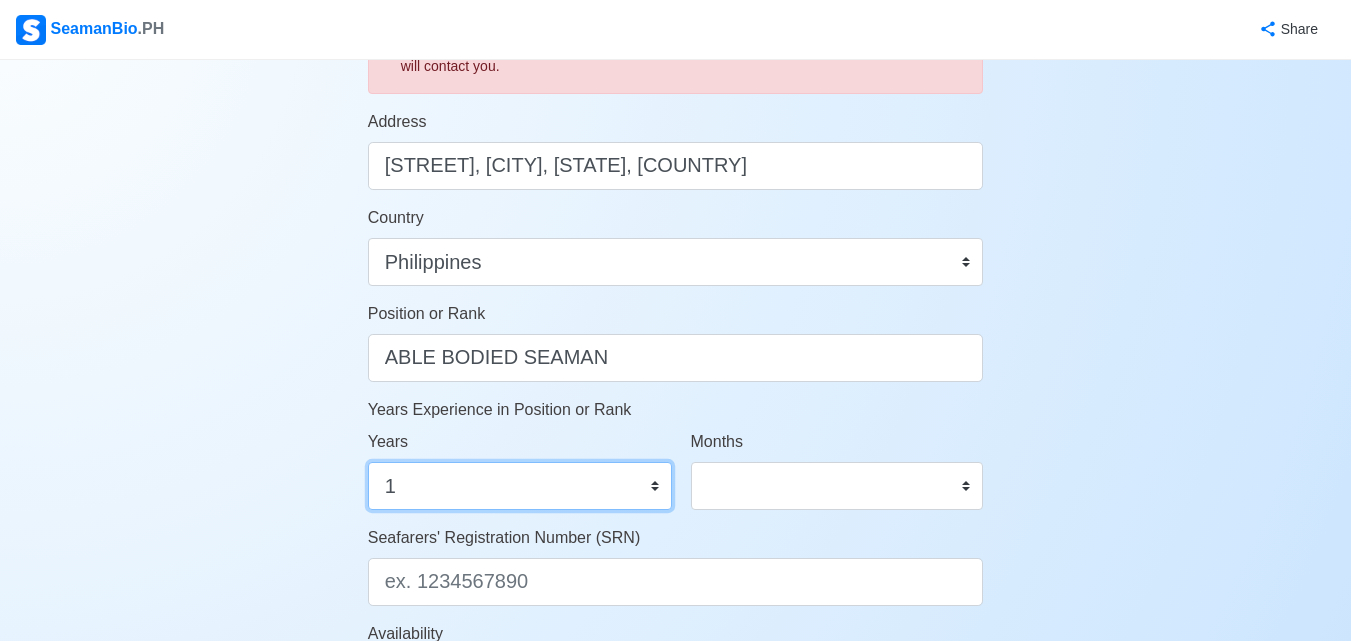 click on "0 1 2 3 4 5 6 7 8 9 10 11 12 13 14 15 16 17 18 19 20 21 22 23 24 25 26 27 28 29 30 31 32 33 34 35 36 37 38 39 40 41 42 43 44 45 46 47 48 49 50" at bounding box center [520, 486] 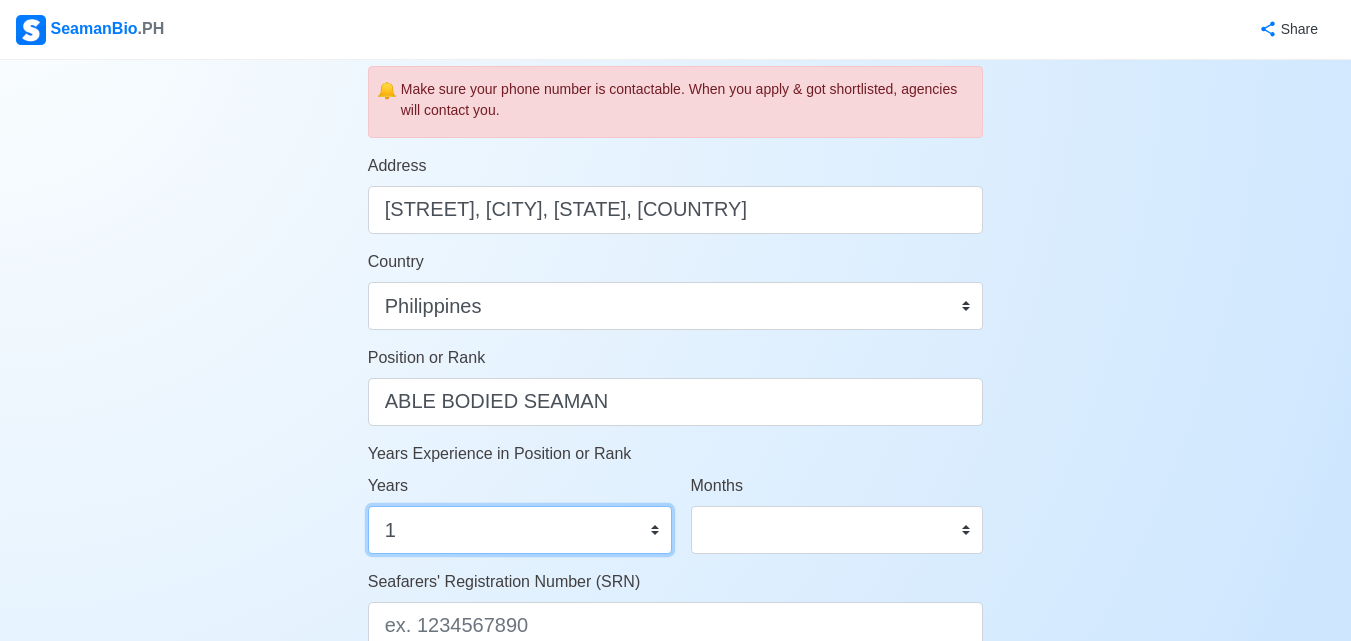 scroll, scrollTop: 800, scrollLeft: 0, axis: vertical 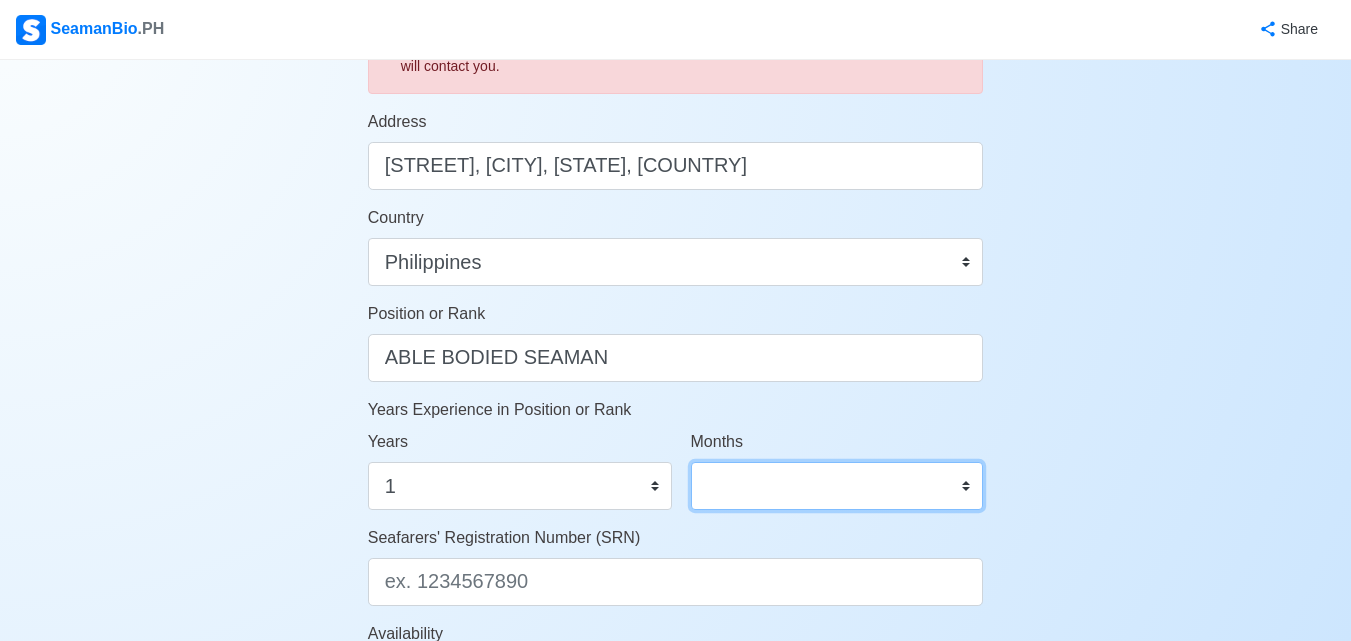 click on "0 1 2 3 4 5 6 7 8 9 10 11" at bounding box center [837, 486] 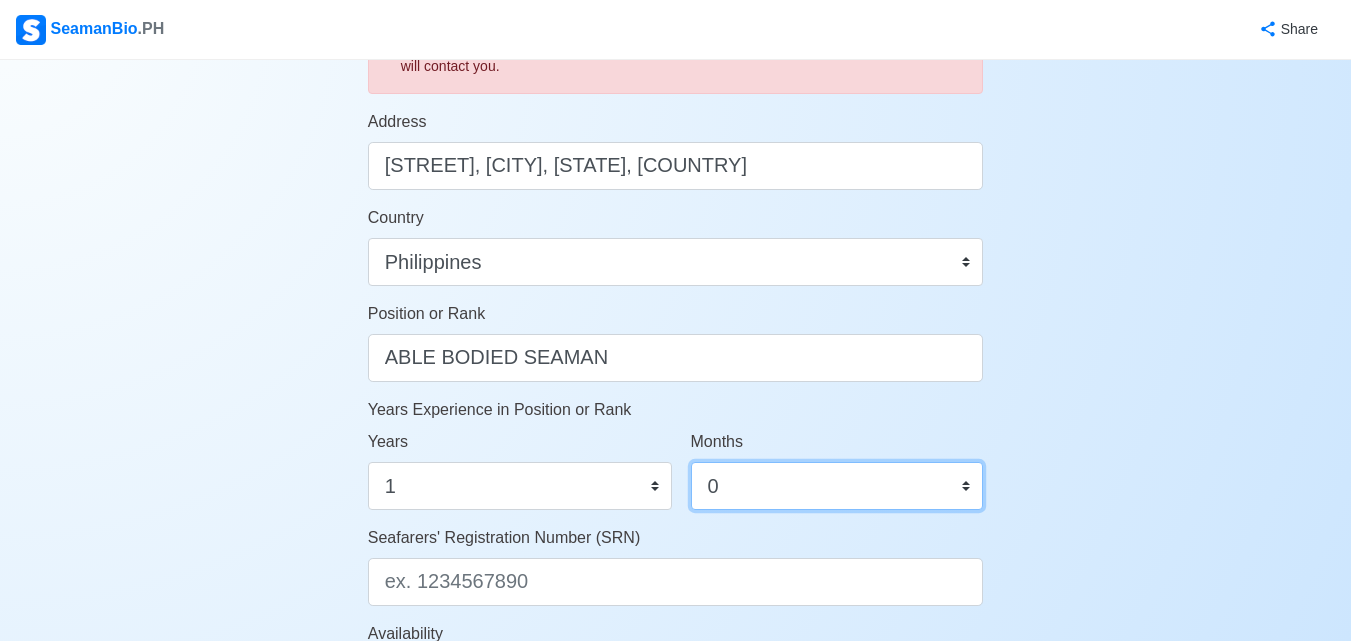 click on "0 1 2 3 4 5 6 7 8 9 10 11" at bounding box center [837, 486] 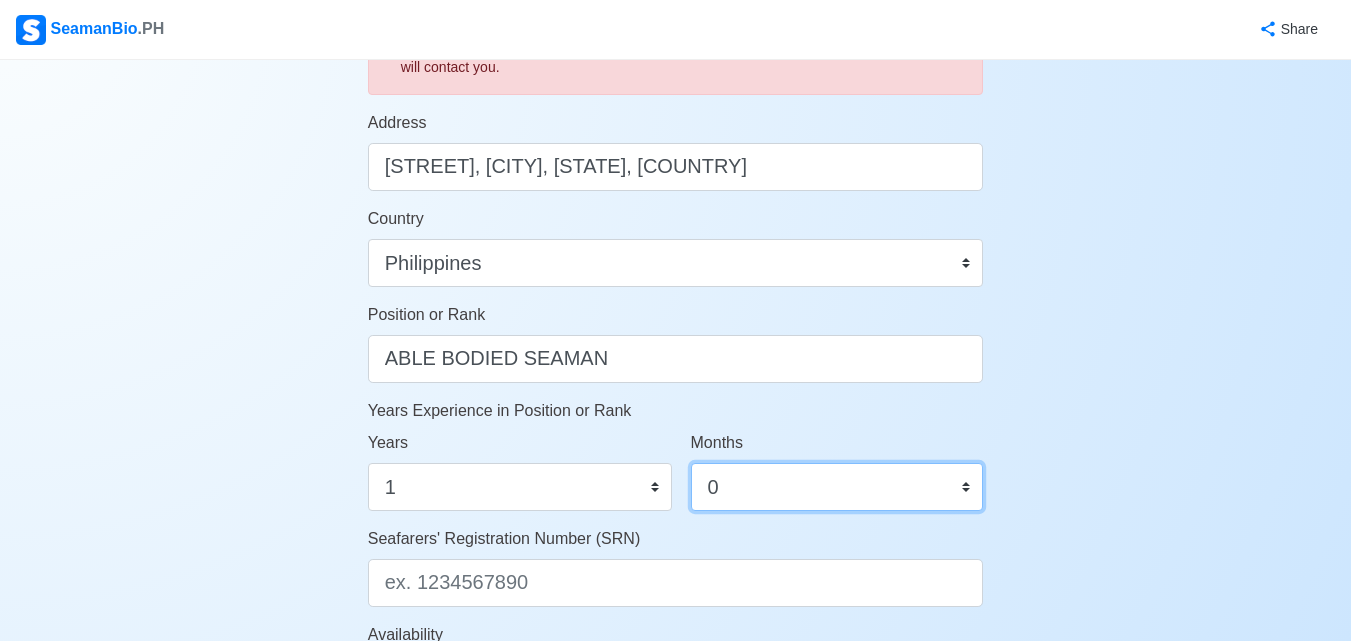 scroll, scrollTop: 800, scrollLeft: 0, axis: vertical 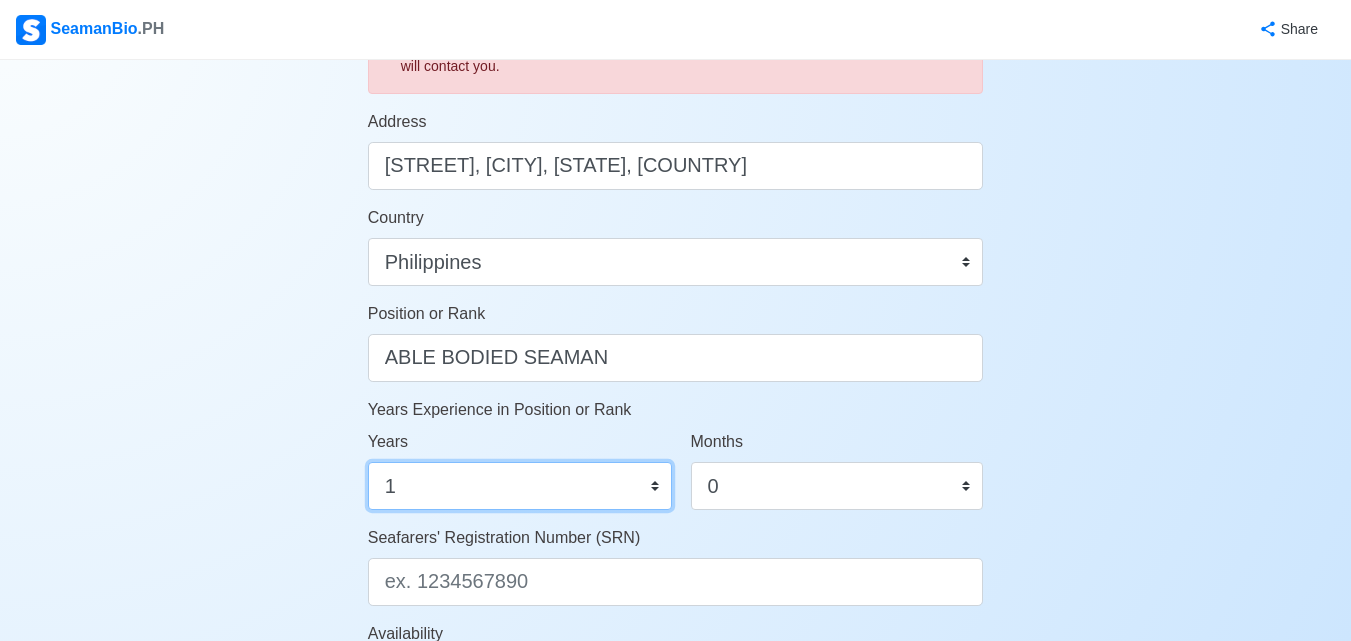 click on "0 1 2 3 4 5 6 7 8 9 10 11 12 13 14 15 16 17 18 19 20 21 22 23 24 25 26 27 28 29 30 31 32 33 34 35 36 37 38 39 40 41 42 43 44 45 46 47 48 49 50" at bounding box center (520, 486) 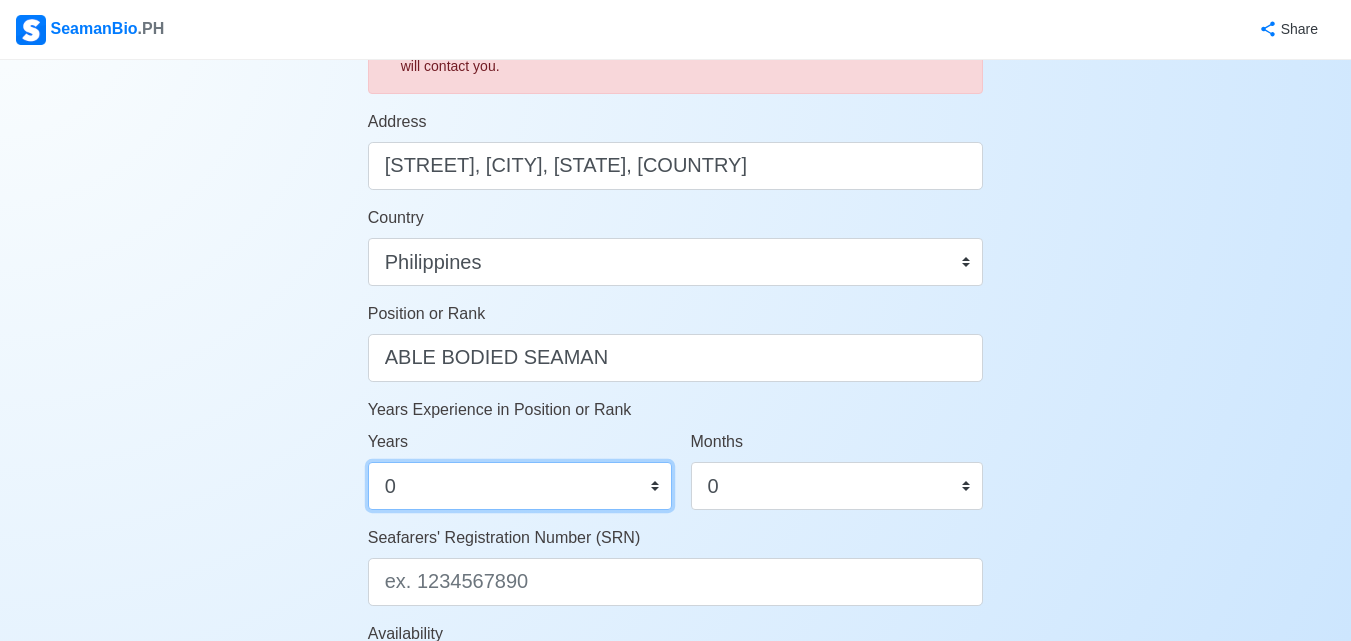 click on "0 1 2 3 4 5 6 7 8 9 10 11 12 13 14 15 16 17 18 19 20 21 22 23 24 25 26 27 28 29 30 31 32 33 34 35 36 37 38 39 40 41 42 43 44 45 46 47 48 49 50" at bounding box center (520, 486) 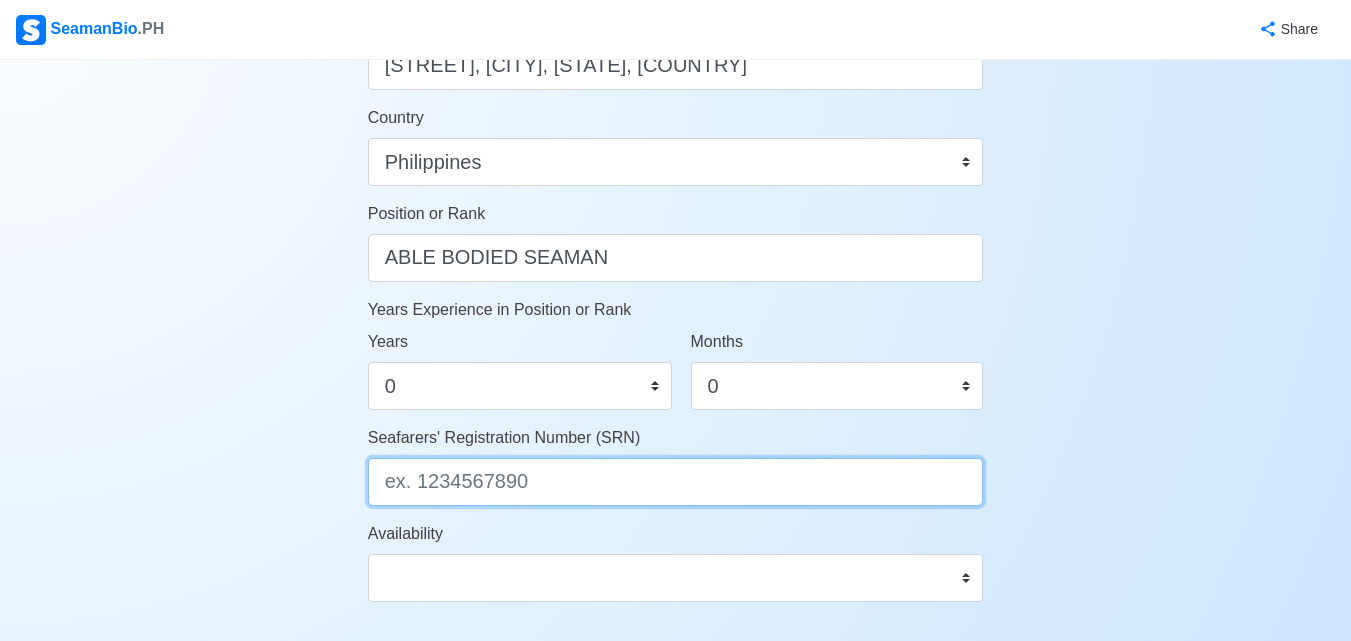 click on "Seafarers' Registration Number (SRN)" at bounding box center [676, 482] 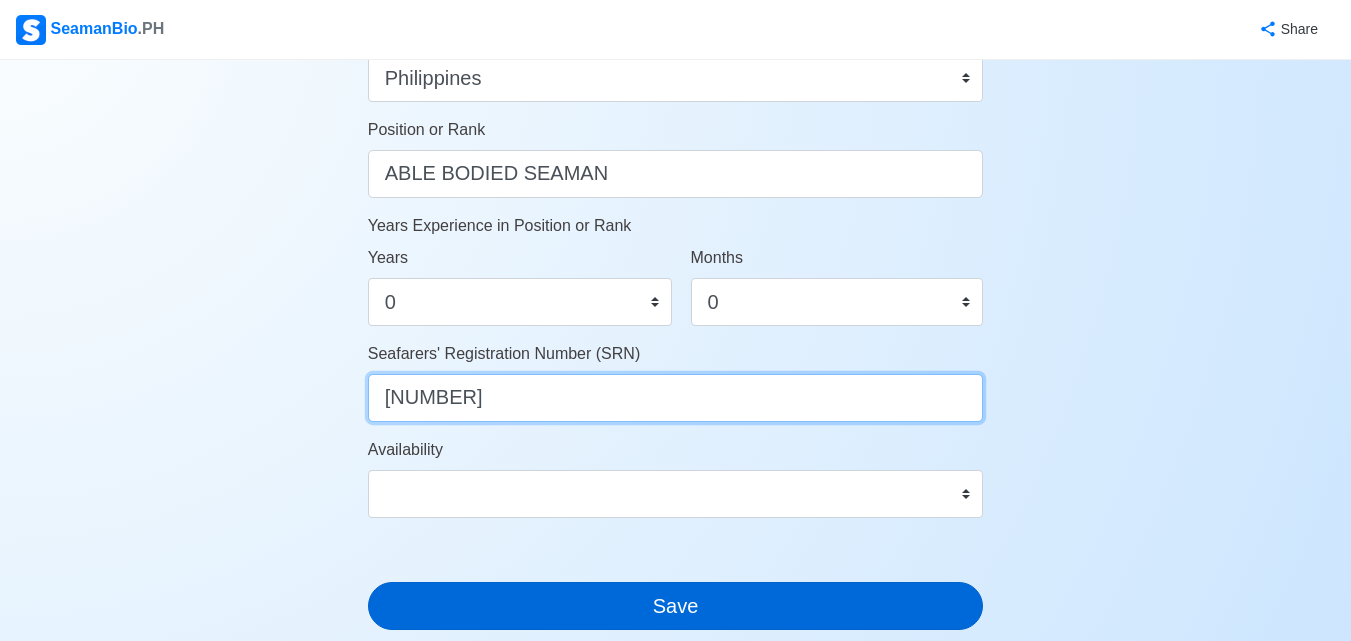 scroll, scrollTop: 1100, scrollLeft: 0, axis: vertical 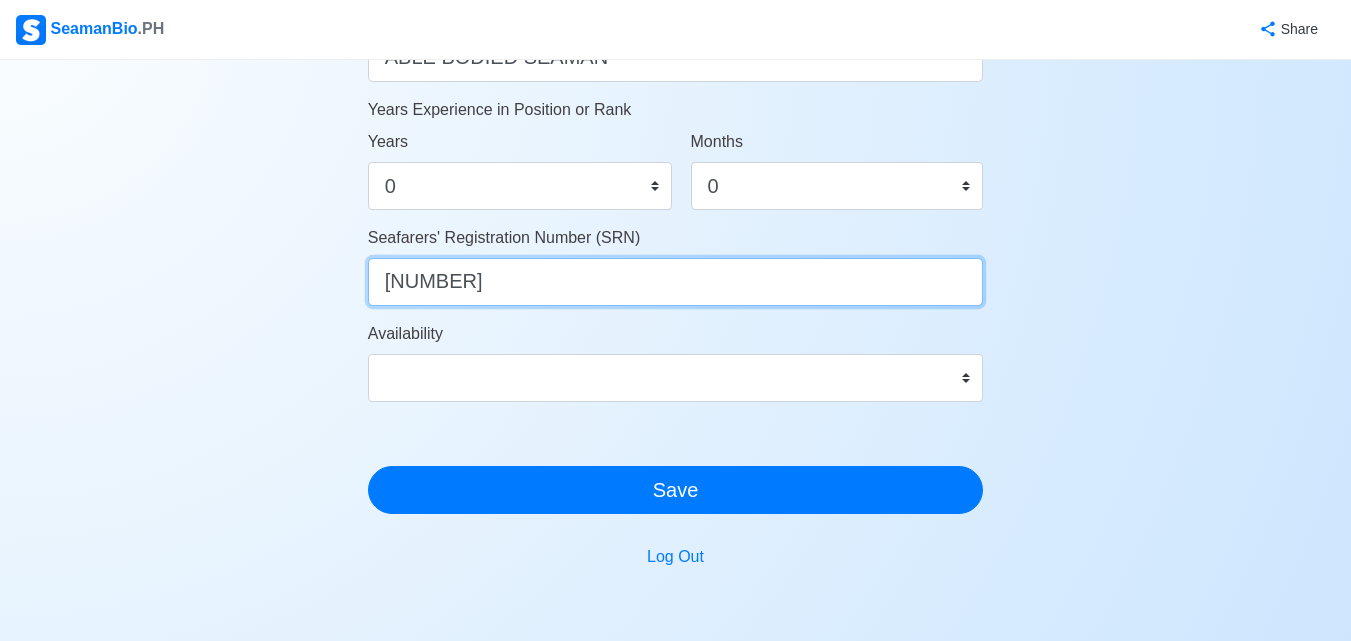 type on "0005230086" 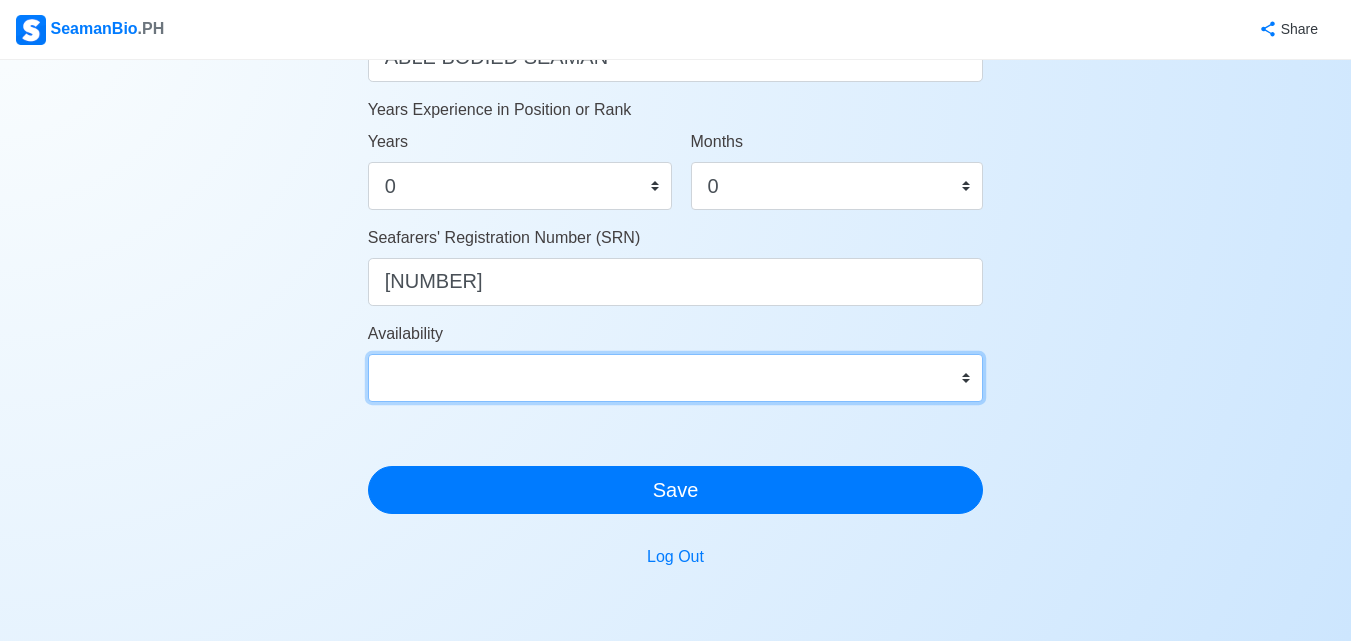 click on "Immediate Sep 2025  Oct 2025  Nov 2025  Dec 2025  Jan 2026  Feb 2026  Mar 2026  Apr 2026  May 2026" at bounding box center (676, 378) 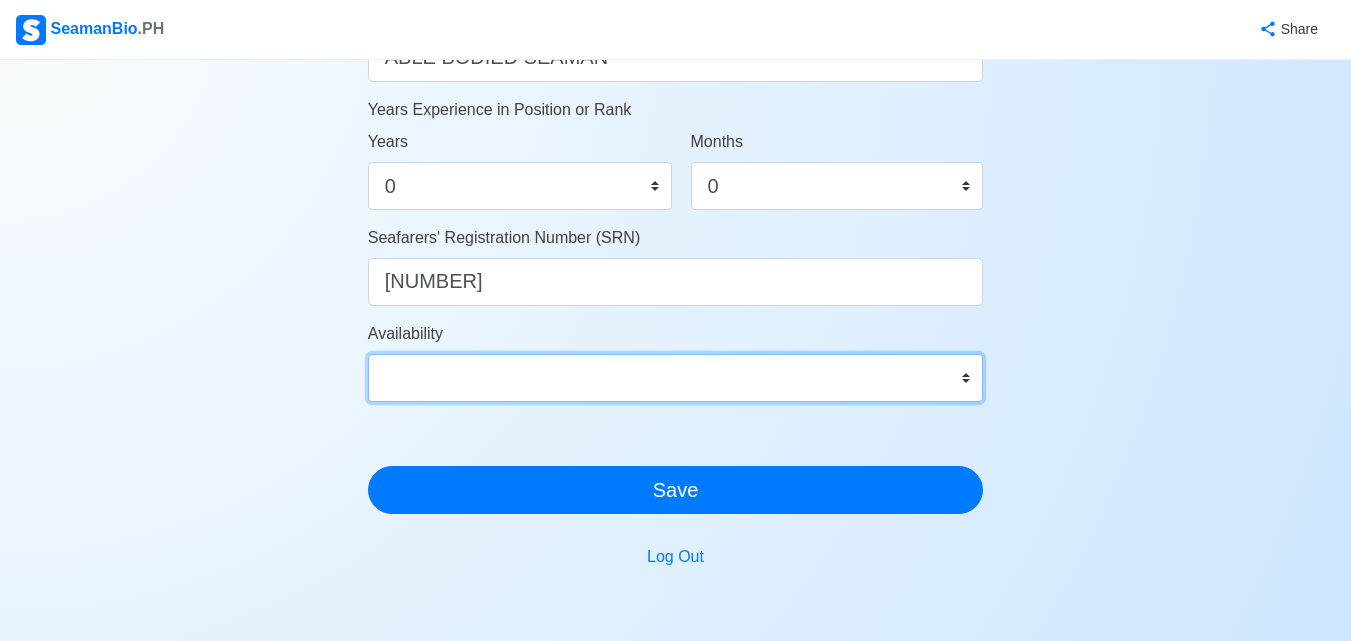 select on "1756656000000" 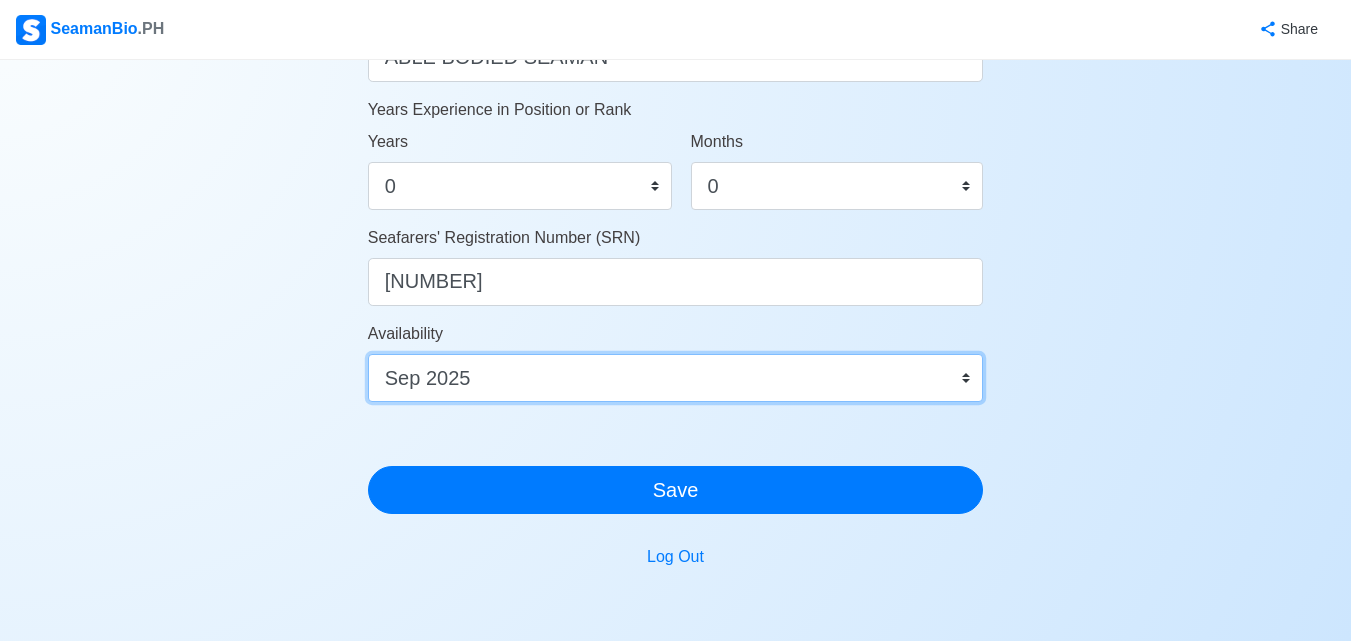click on "Immediate Sep 2025  Oct 2025  Nov 2025  Dec 2025  Jan 2026  Feb 2026  Mar 2026  Apr 2026  May 2026" at bounding box center [676, 378] 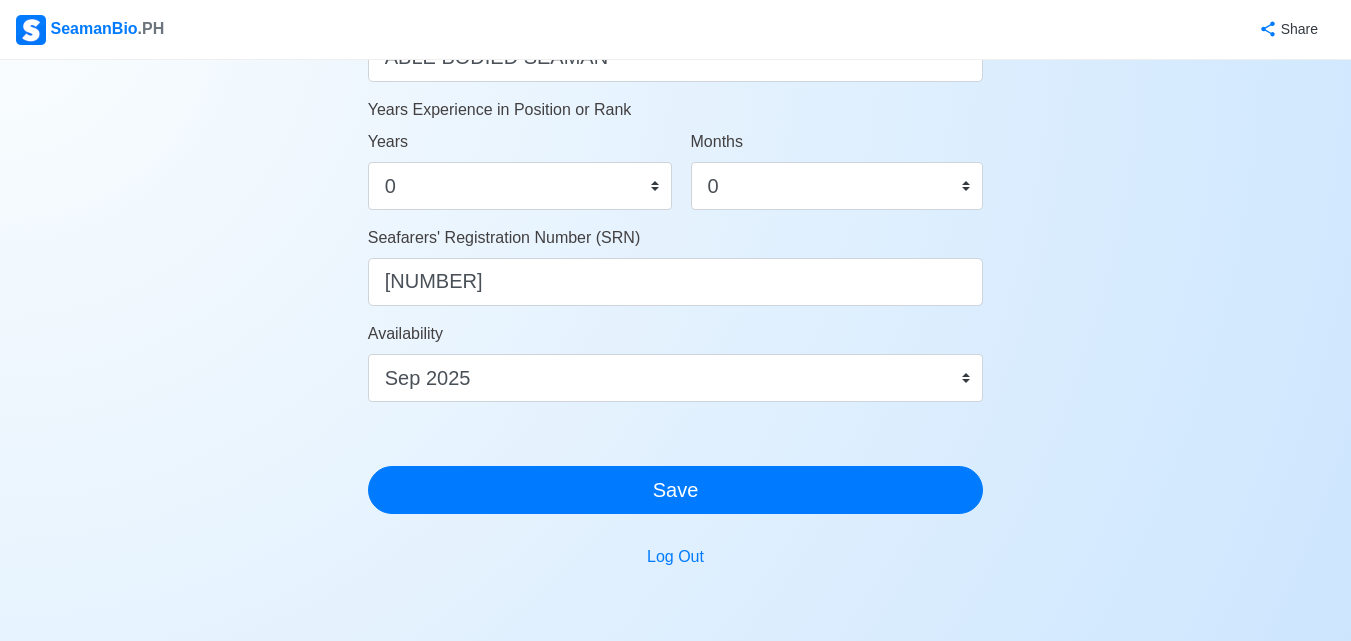 click on "Account Setup Your Job Status Onboard Actively Looking for Job Not Looking for Job Hiring Visibility Visible for Hiring Not Visible for Hiring Your Name JOHN TIMOTHY P. DE GUZMAN Date of Birth     05/23/2000 Civil Status Single Married Widowed Separated Gender Male Female Height (cm) 160 cm Weight (kg) 58 kg Phone Number 0919 611 2294 / 0919 544 0668 🔔 Make sure your phone number is contactable. When you apply & got shortlisted, agencies will contact you. Address MEDIA POBLACION, ARGAO, CEBU, PHILIPPINES Country Afghanistan Åland Islands Albania Algeria American Samoa Andorra Angola Anguilla Antarctica Antigua and Barbuda Argentina Armenia Aruba Australia Austria Azerbaijan Bahamas Bahrain Bangladesh Barbados Belarus Belgium Belize Benin Bermuda Bhutan Bolivia, Plurinational State of Bonaire, Sint Eustatius and Saba Bosnia and Herzegovina Botswana Bouvet Island Brazil British Indian Ocean Territory Brunei Darussalam Bulgaria Burkina Faso Burundi Cabo Verde Cambodia Cameroon Canada Cayman Islands Chad" at bounding box center [675, -164] 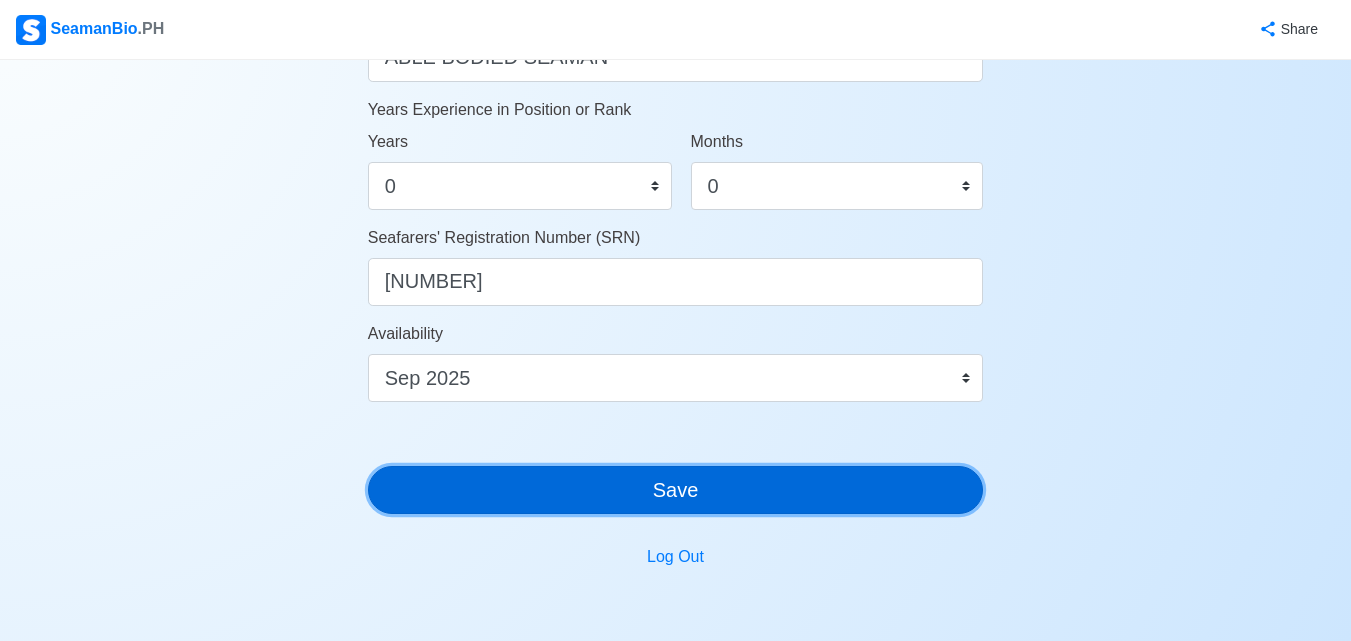 click on "Save" at bounding box center [676, 490] 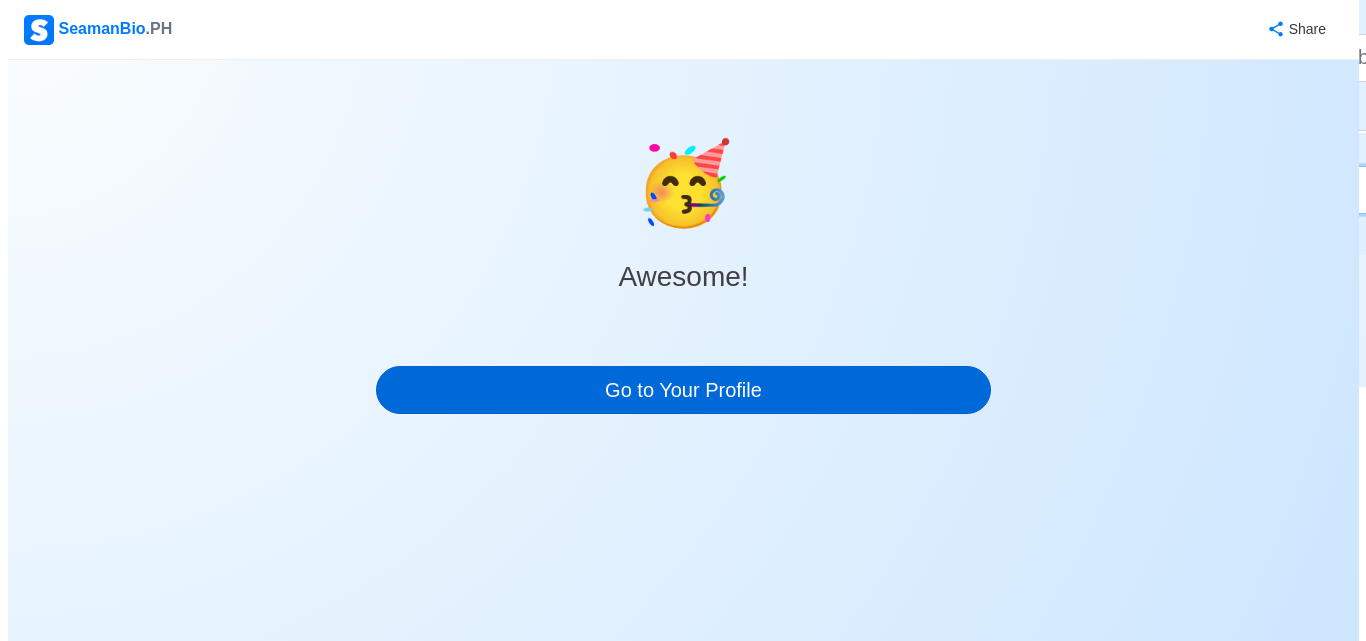 scroll, scrollTop: 0, scrollLeft: 0, axis: both 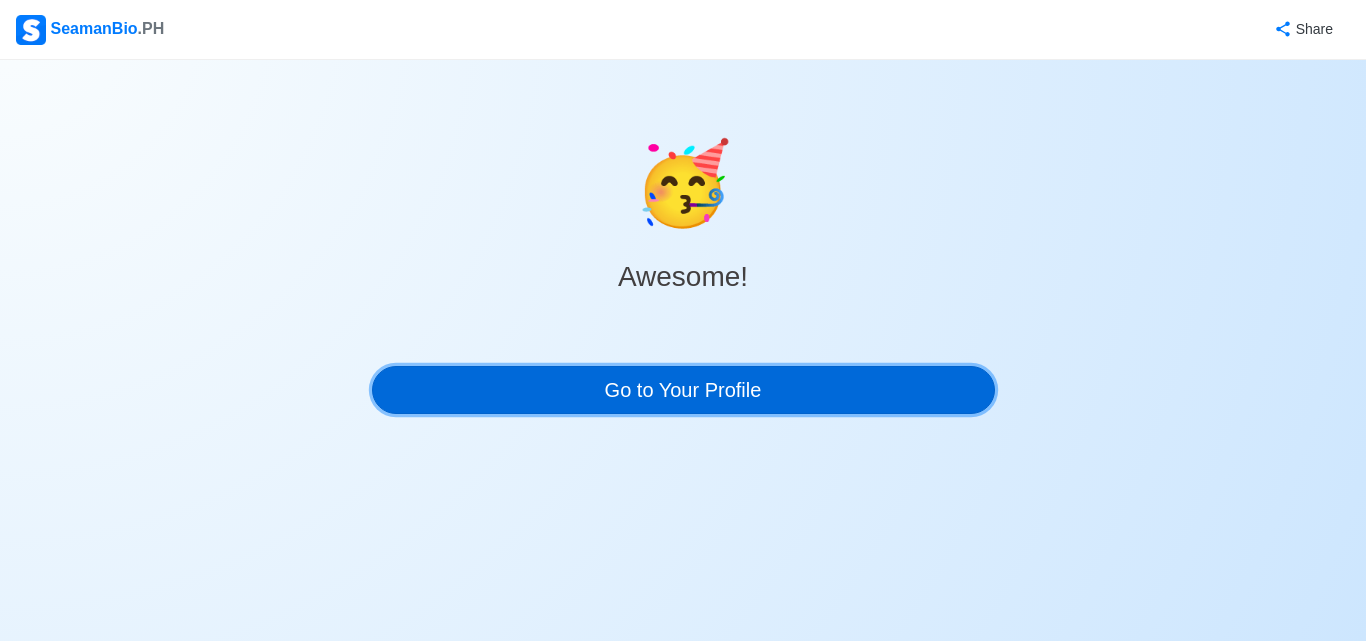 click on "Go to Your Profile" at bounding box center [683, 390] 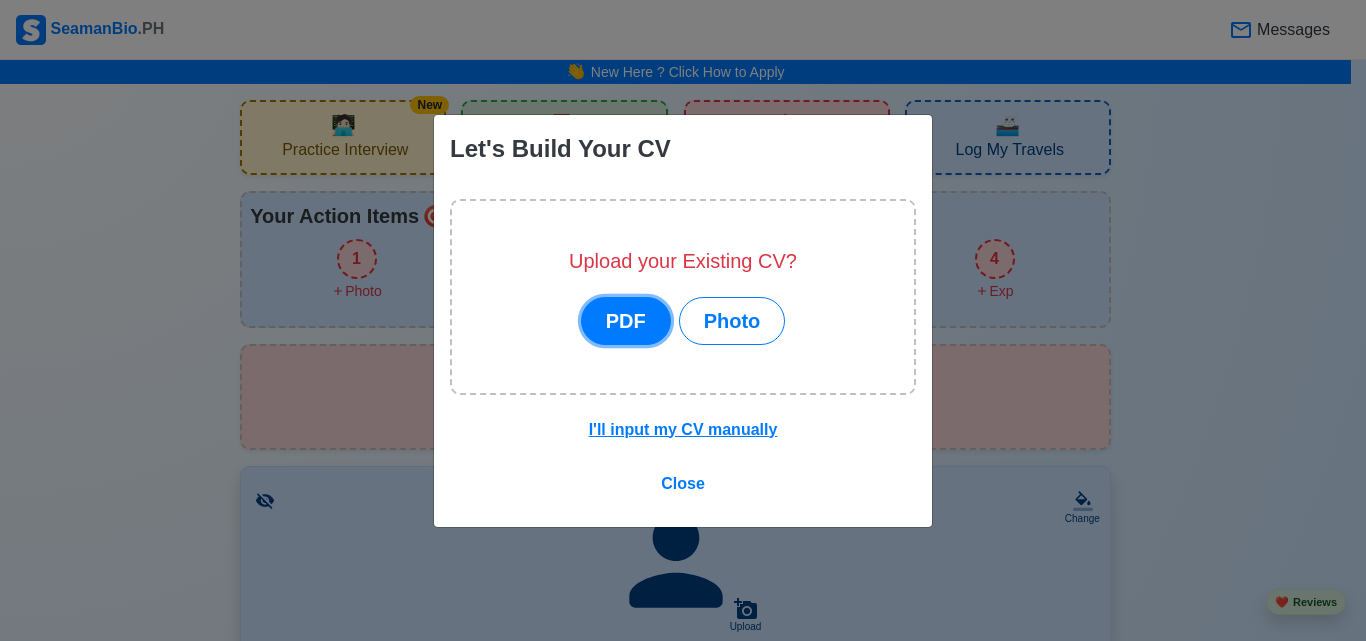 click on "PDF" at bounding box center [626, 321] 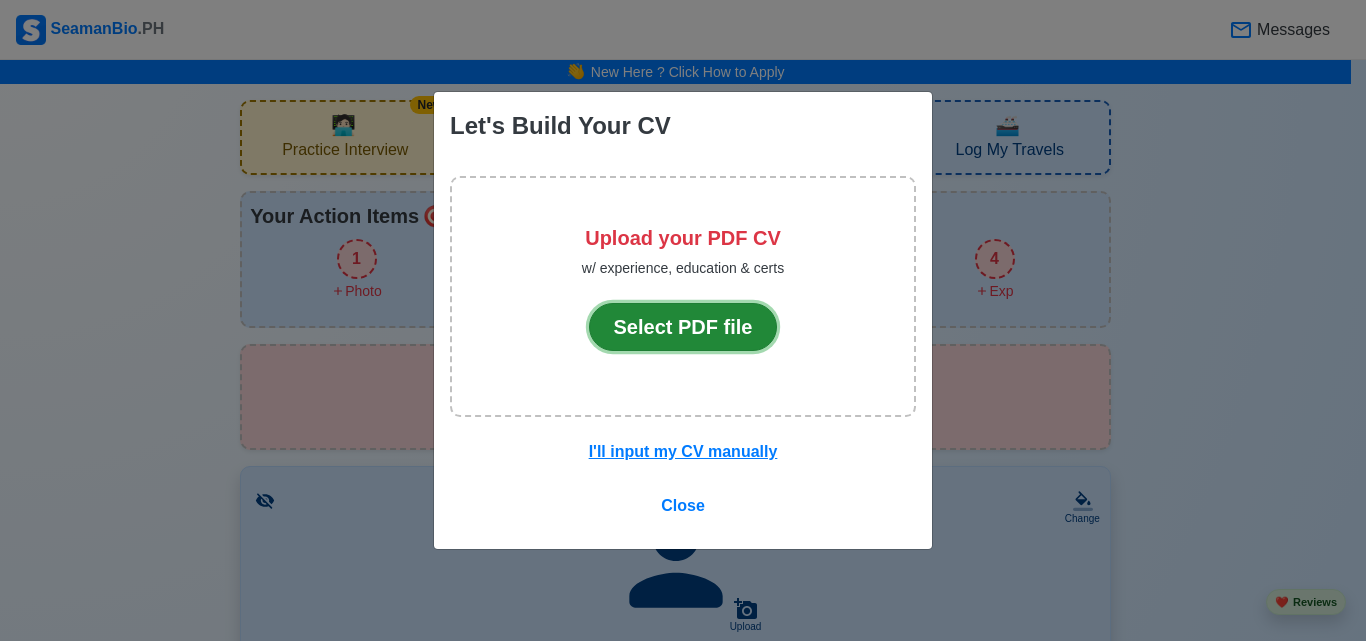 click on "Select PDF file" at bounding box center (683, 327) 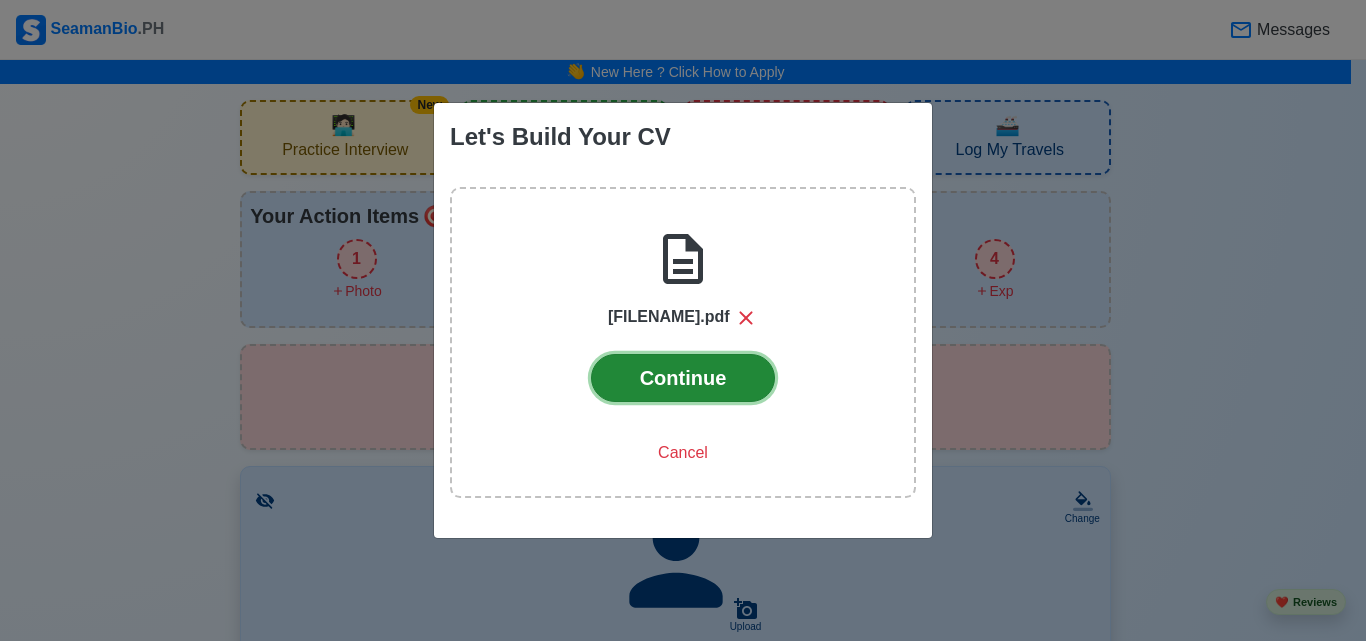 click on "Continue" at bounding box center [683, 378] 